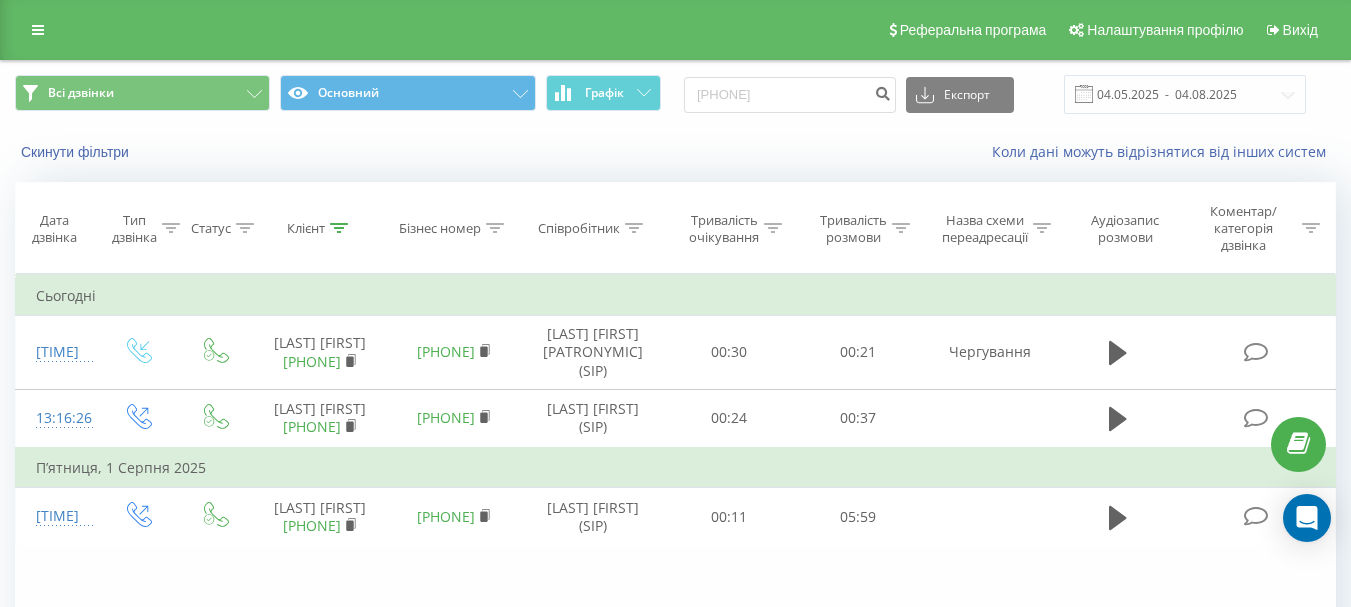 scroll, scrollTop: 0, scrollLeft: 0, axis: both 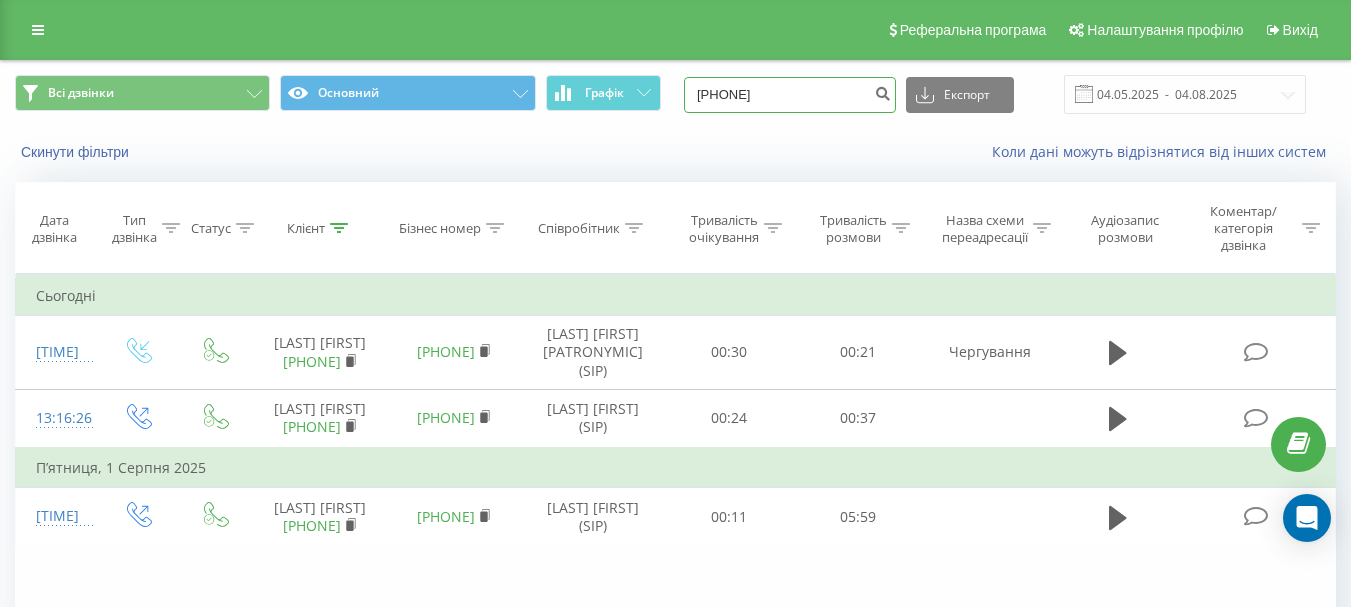 click on "[PHONE]" at bounding box center (790, 95) 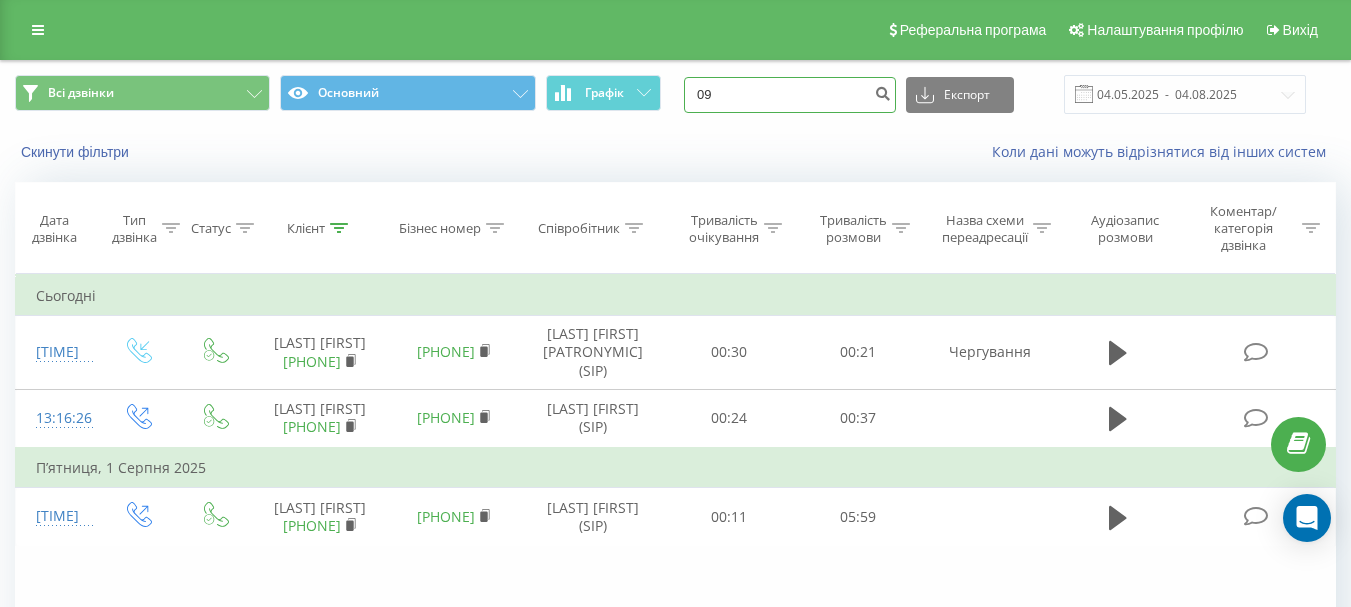 type on "0" 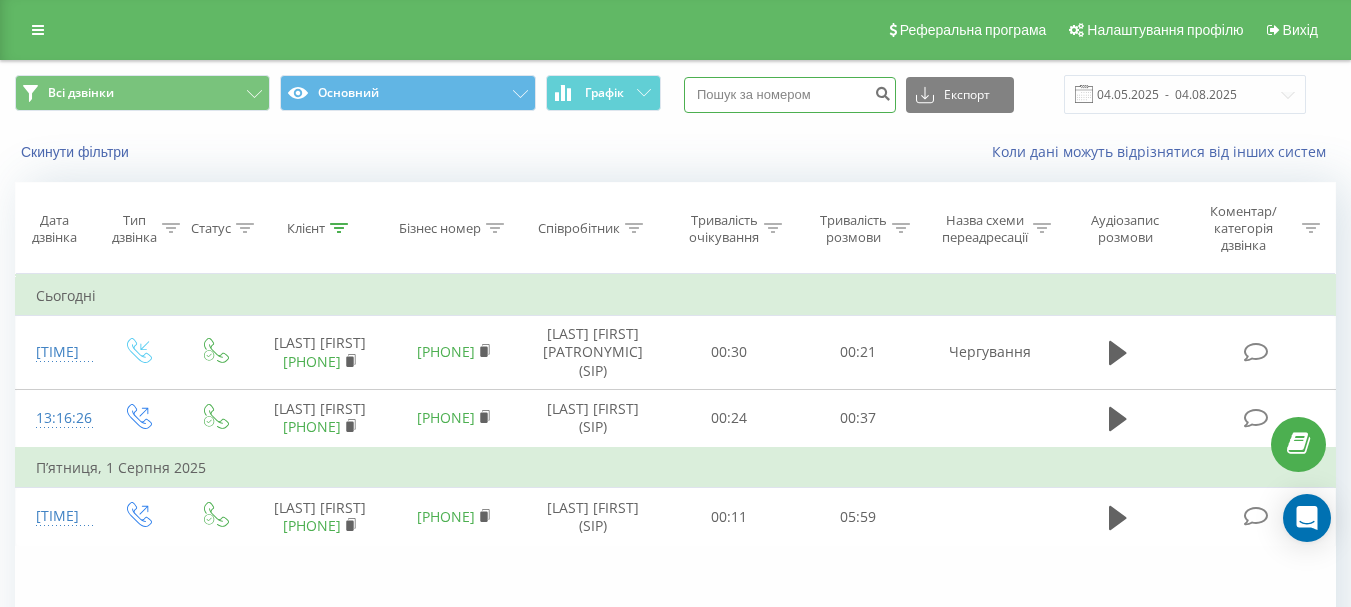 paste on "+380 93 472 0326" 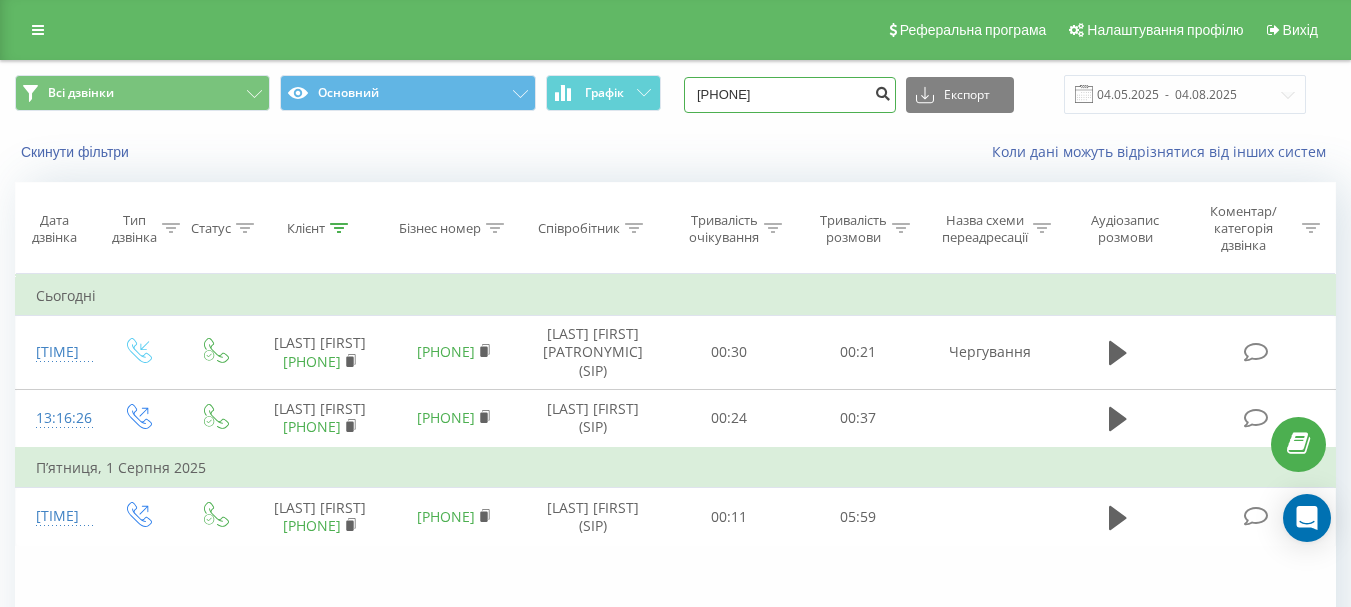 type on "+380 93 472 0326" 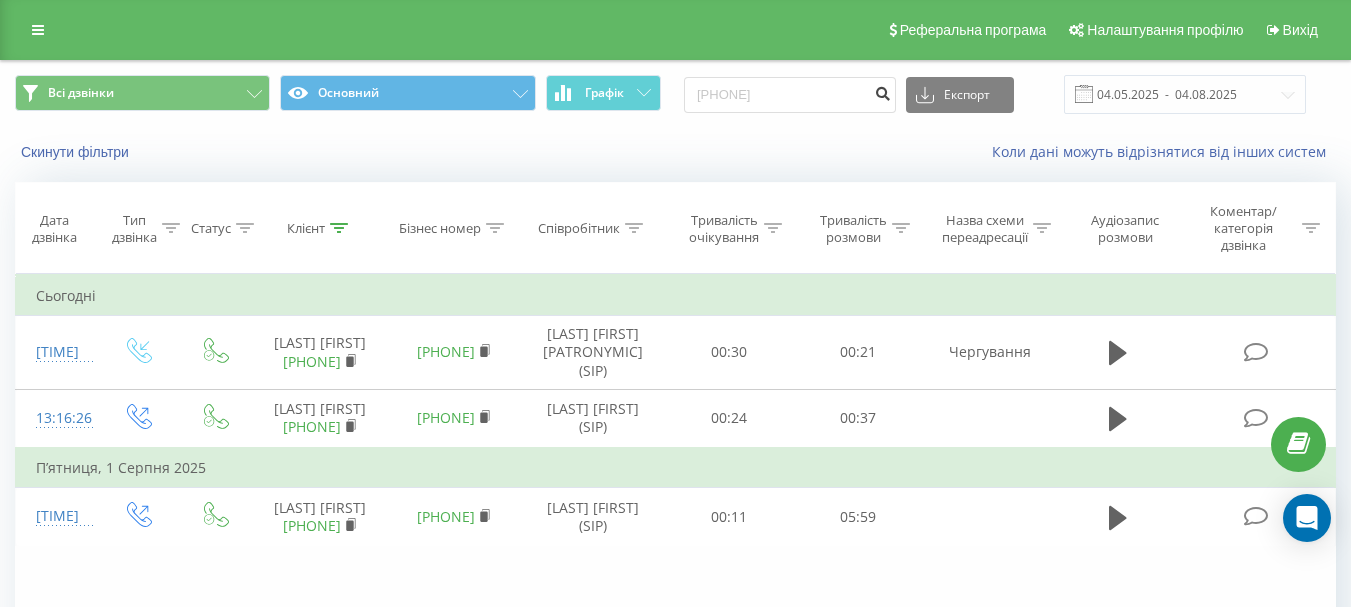 click at bounding box center [882, 91] 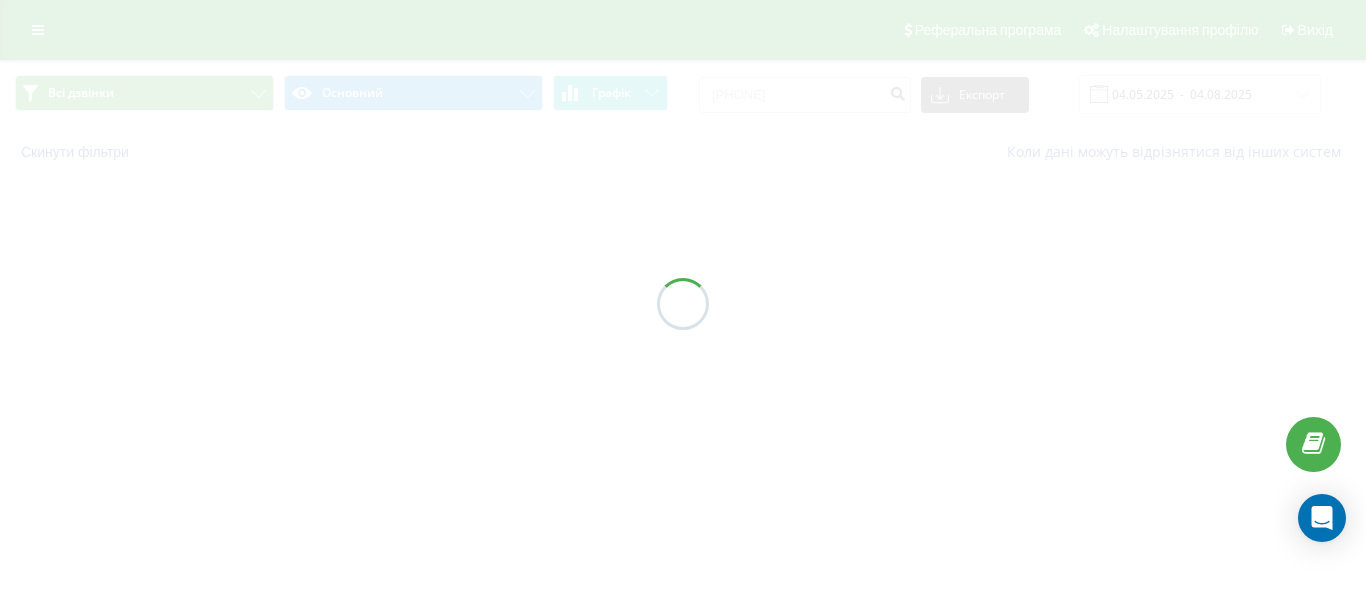 scroll, scrollTop: 0, scrollLeft: 0, axis: both 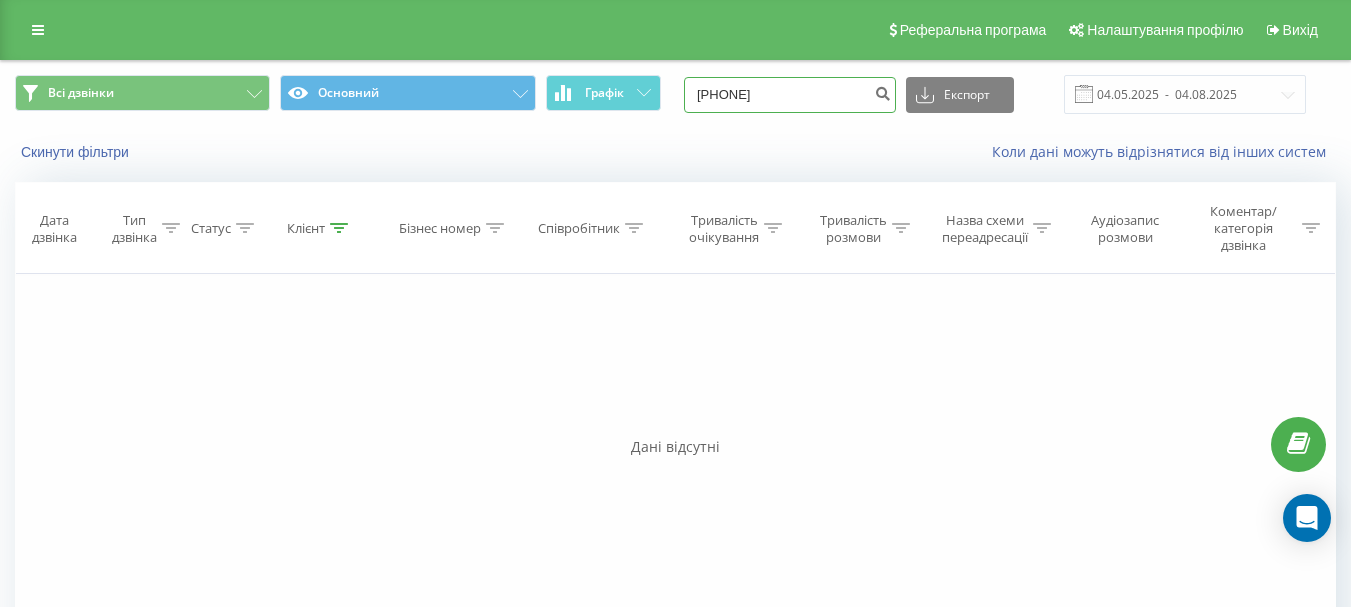 click on "[PHONE]" at bounding box center [790, 95] 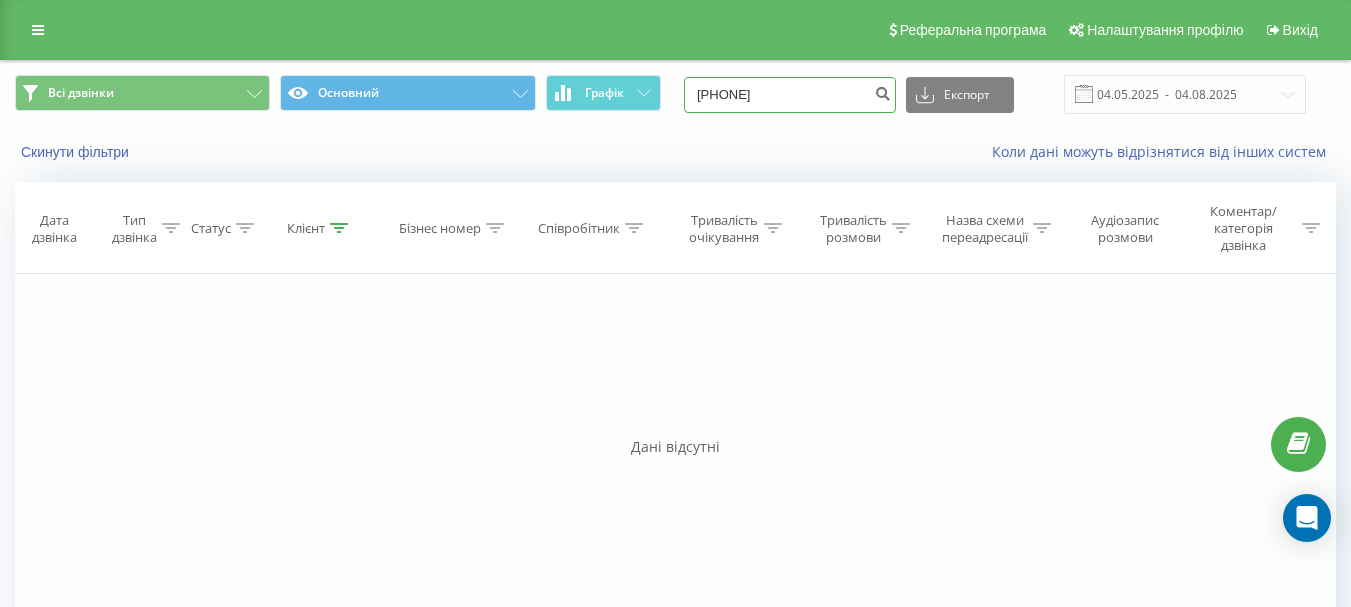 click on "+380934720326" at bounding box center [790, 95] 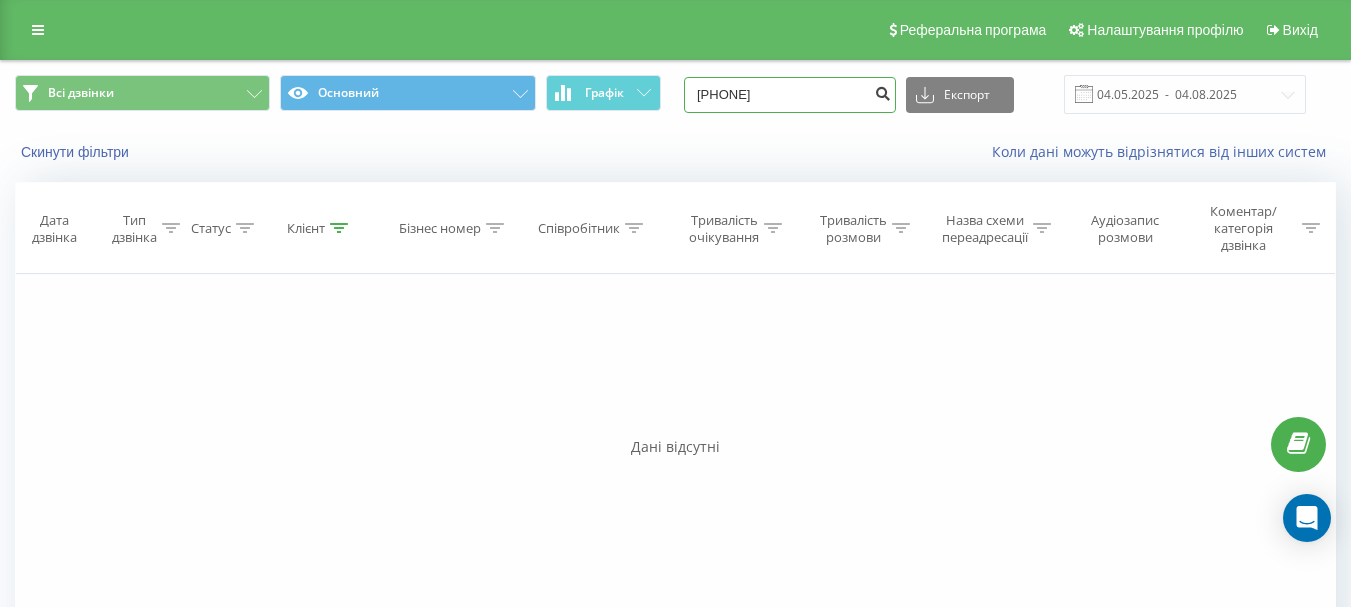 type on "0934720326" 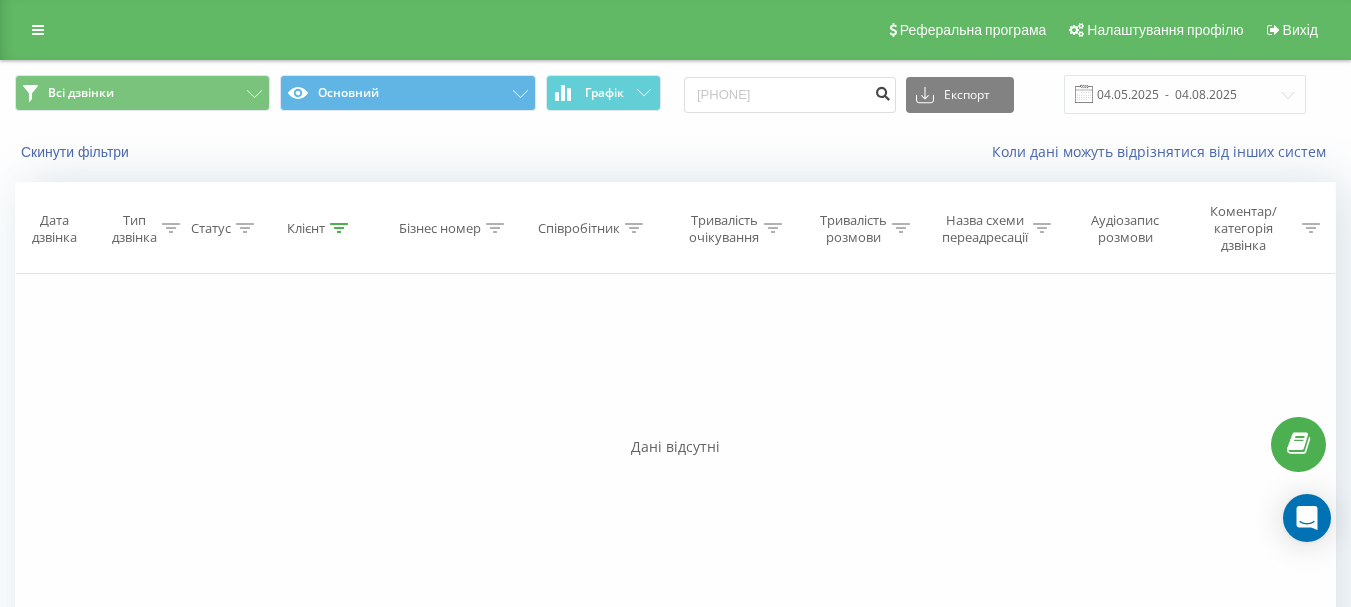 click at bounding box center (882, 91) 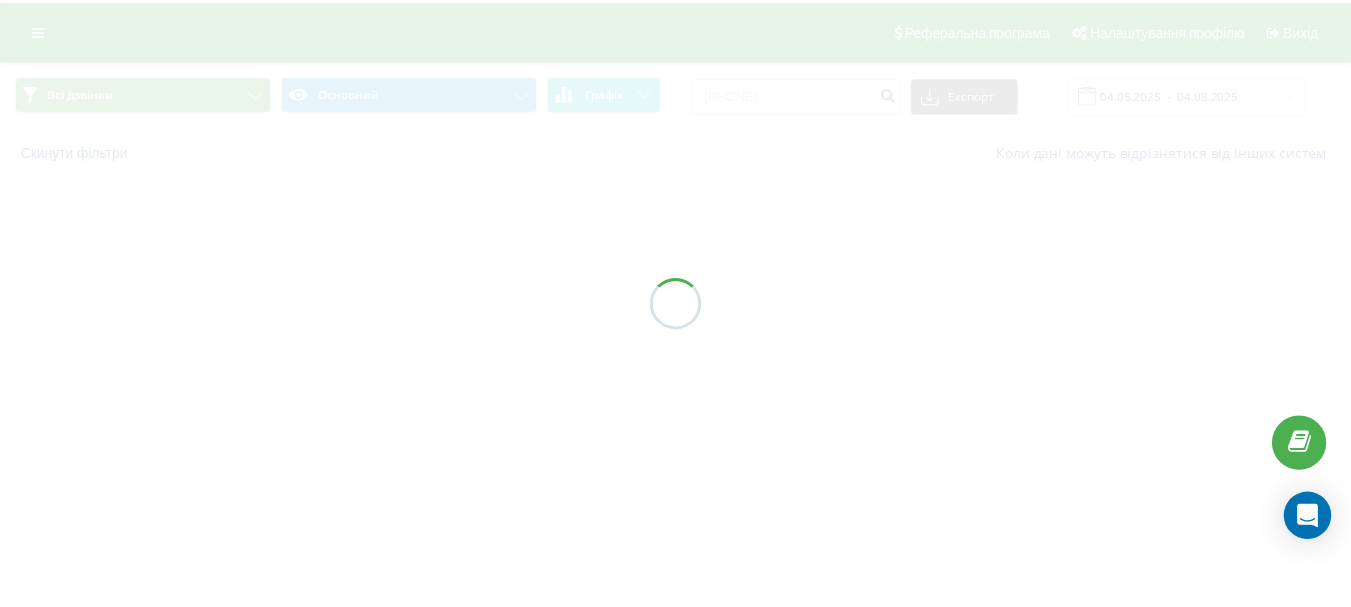 scroll, scrollTop: 0, scrollLeft: 0, axis: both 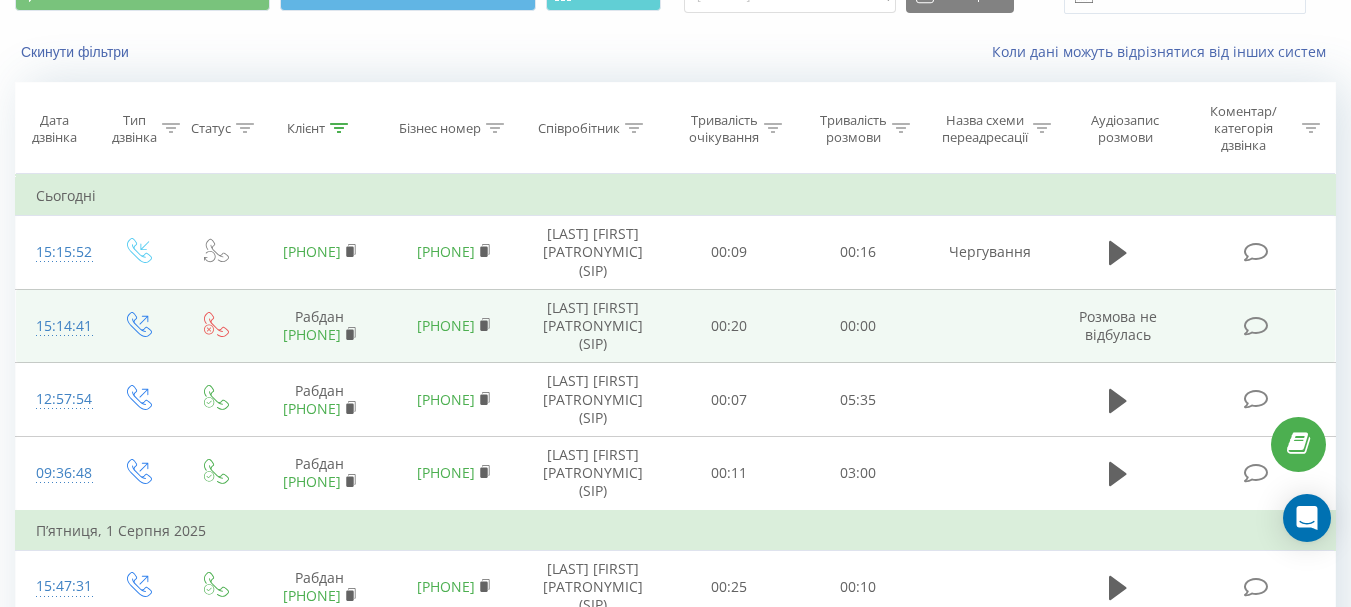 drag, startPoint x: 660, startPoint y: 381, endPoint x: 545, endPoint y: 320, distance: 130.1768 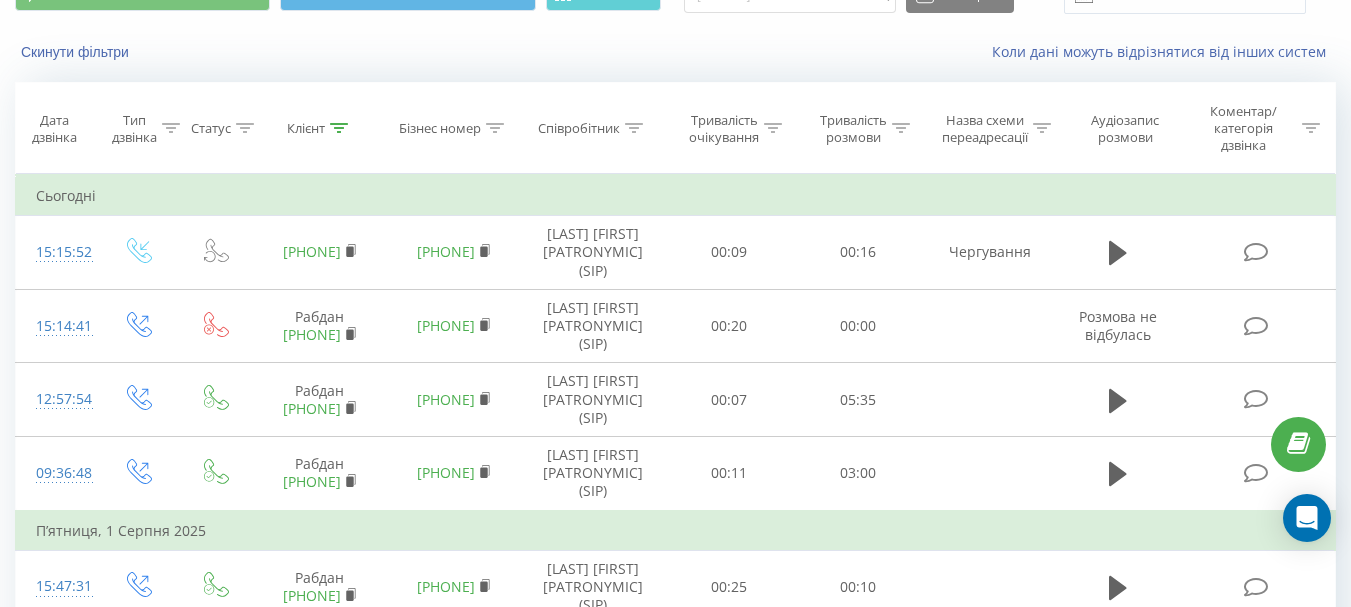 scroll, scrollTop: 0, scrollLeft: 0, axis: both 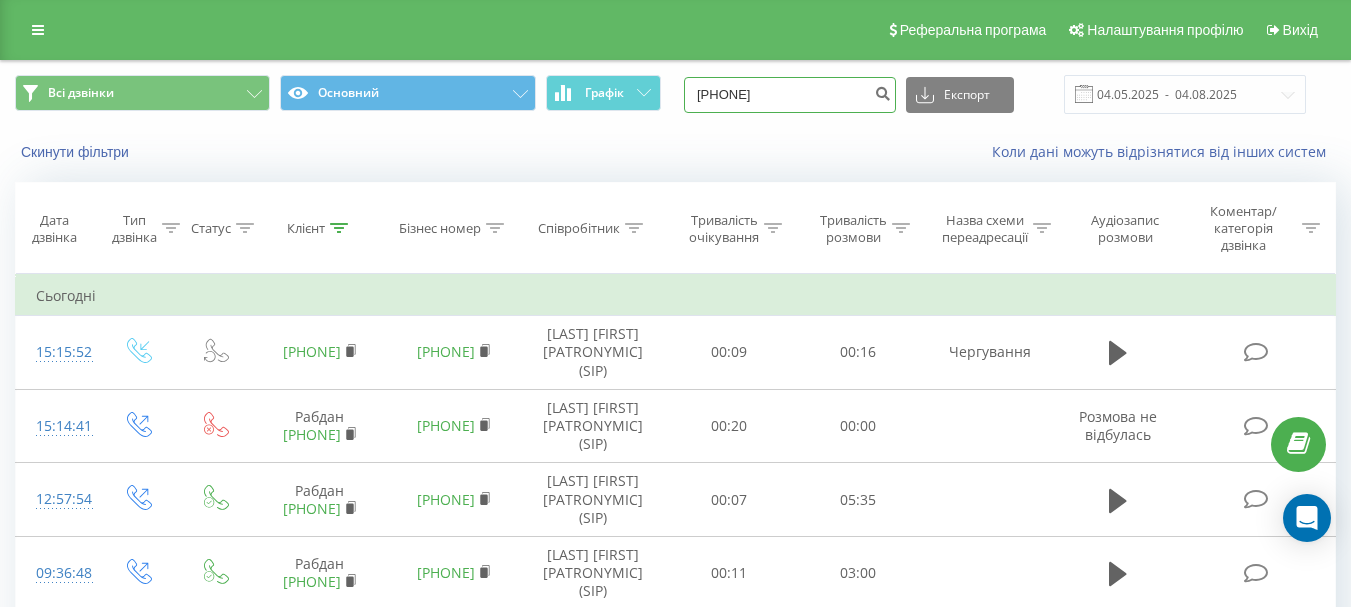 click on "[PHONE]" at bounding box center [790, 95] 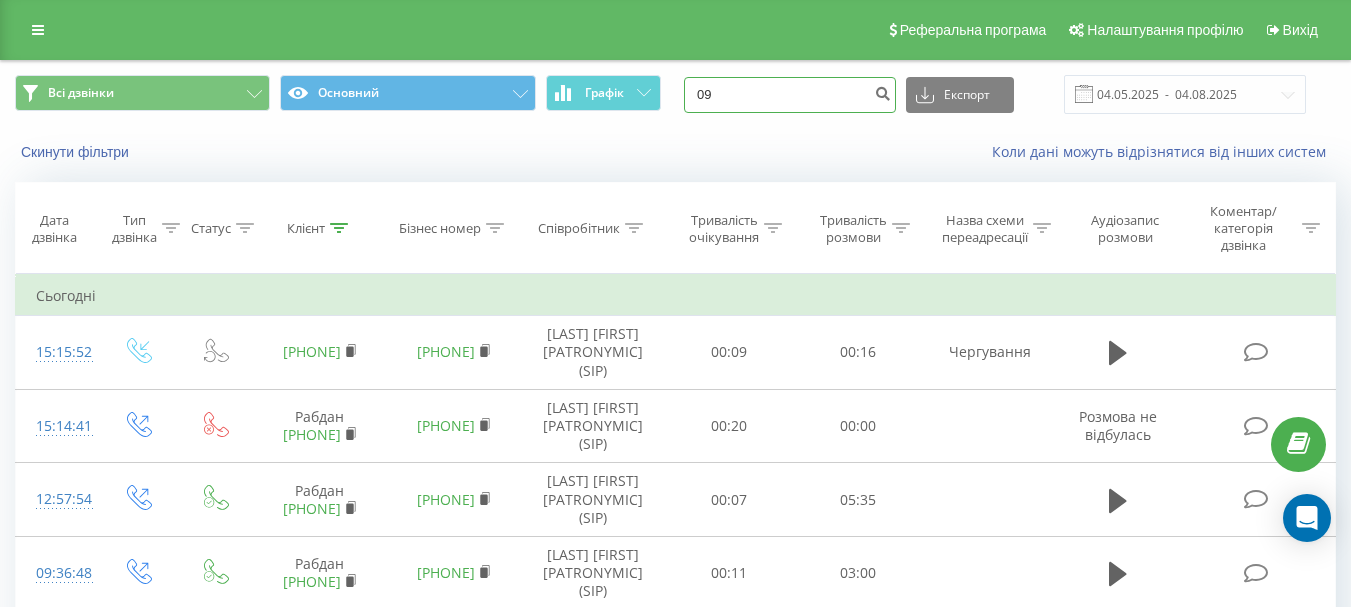type on "0" 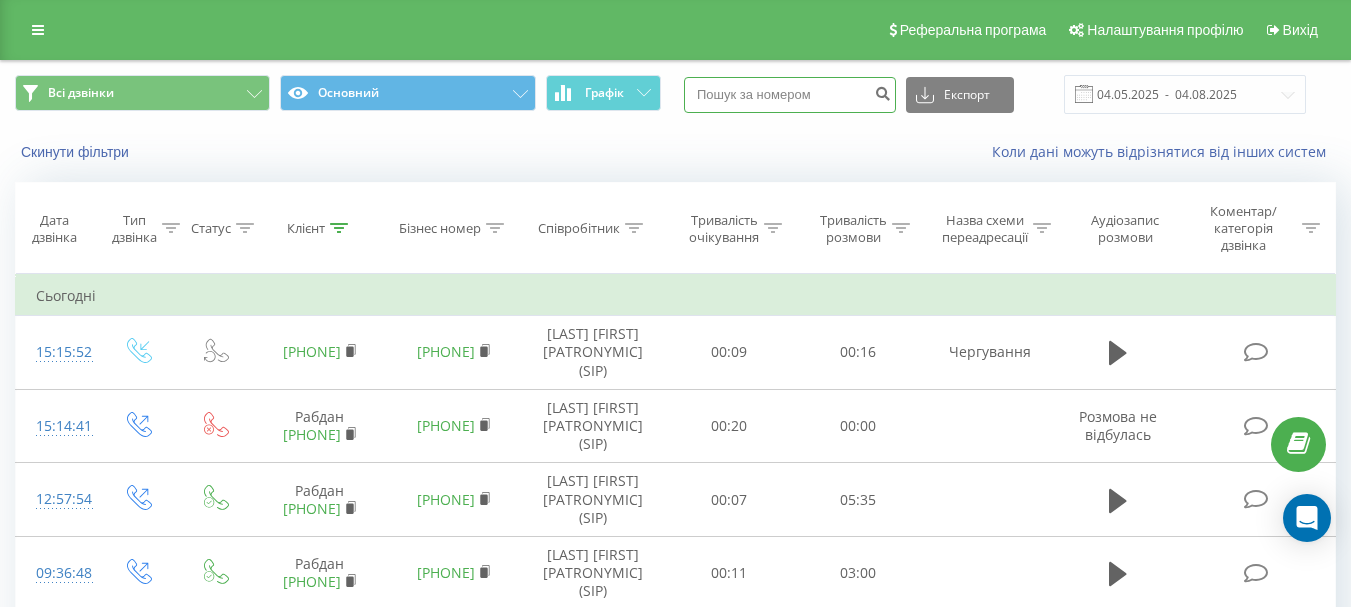 paste on "[PHONE]" 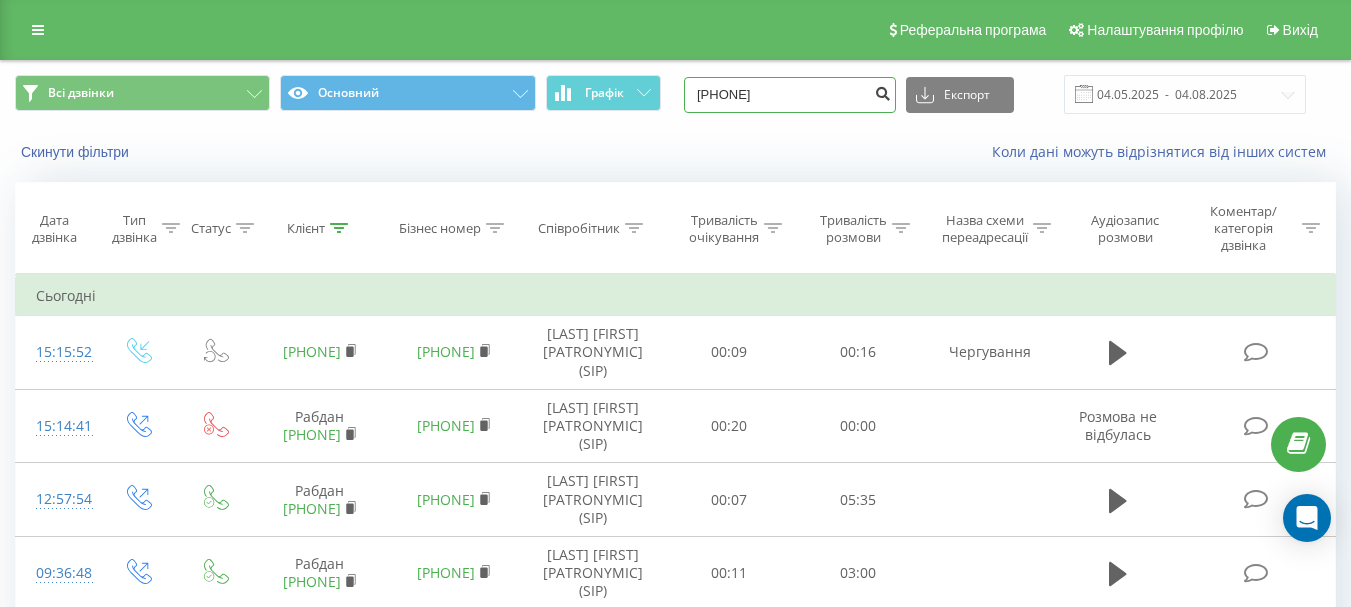 type on "[PHONE]" 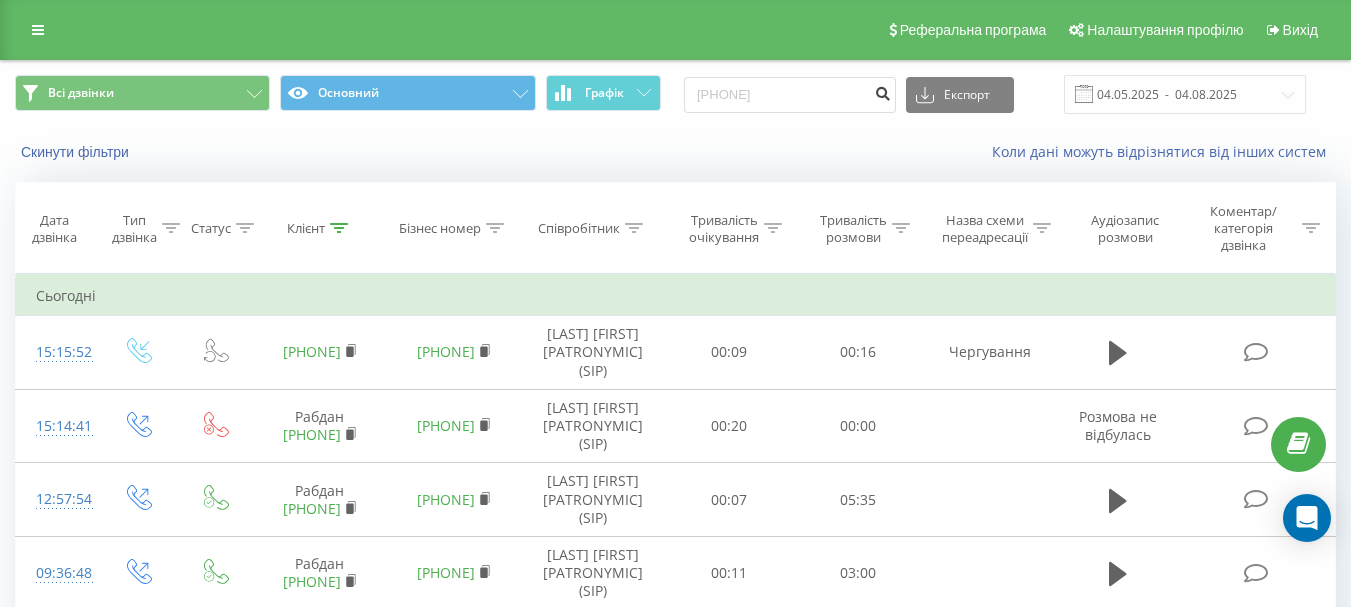 click at bounding box center [882, 91] 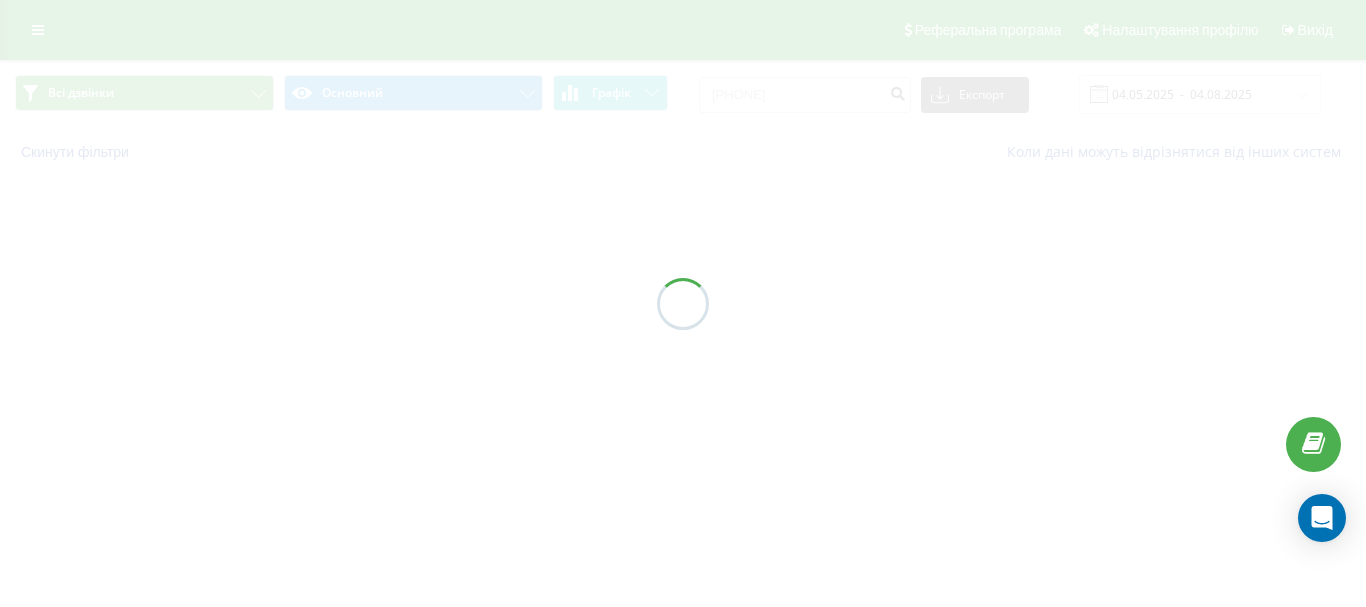 scroll, scrollTop: 0, scrollLeft: 0, axis: both 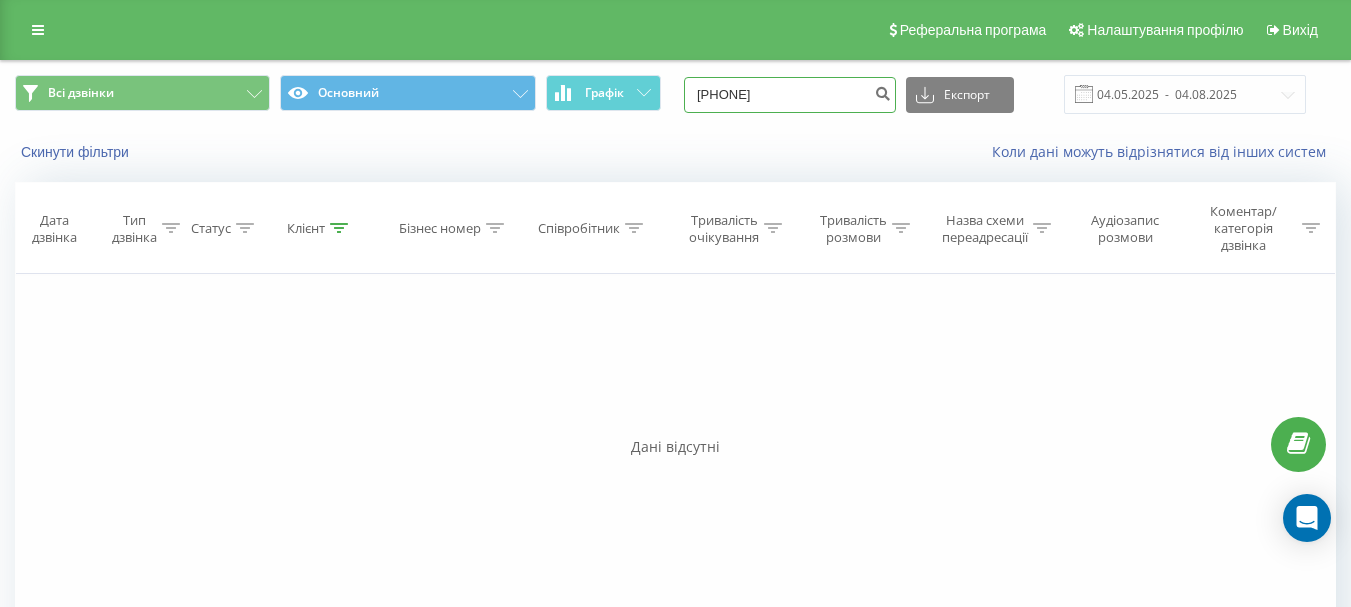 click on "[PHONE]" at bounding box center (790, 95) 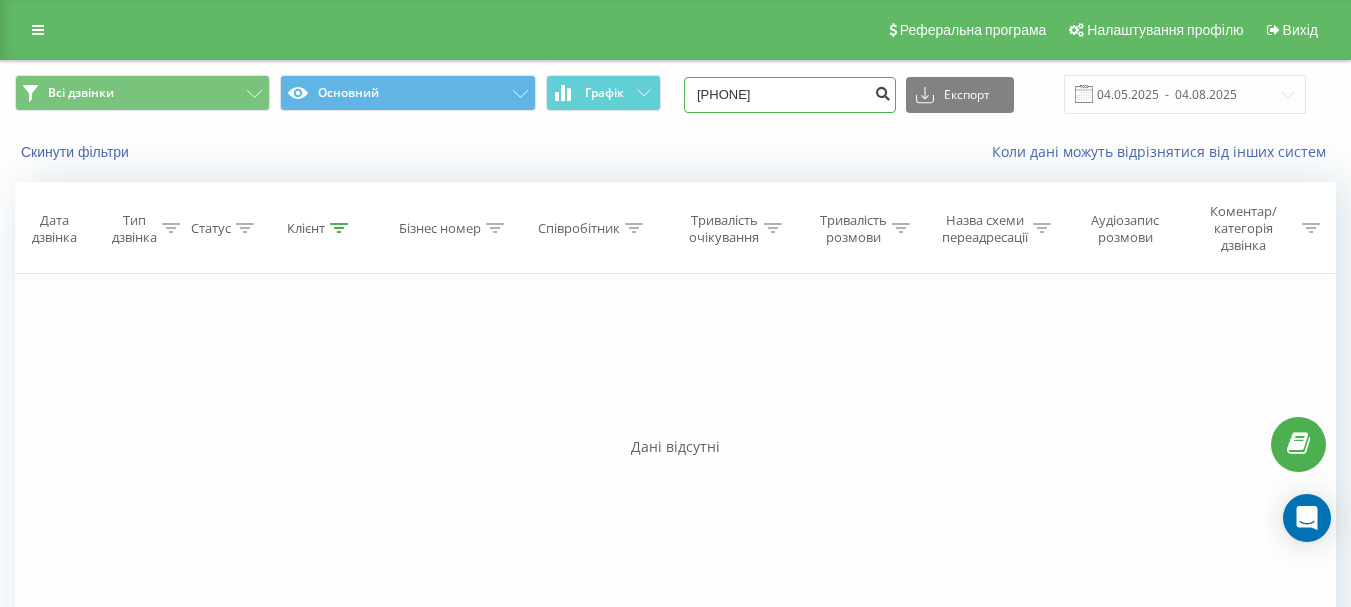 type on "[PHONE]" 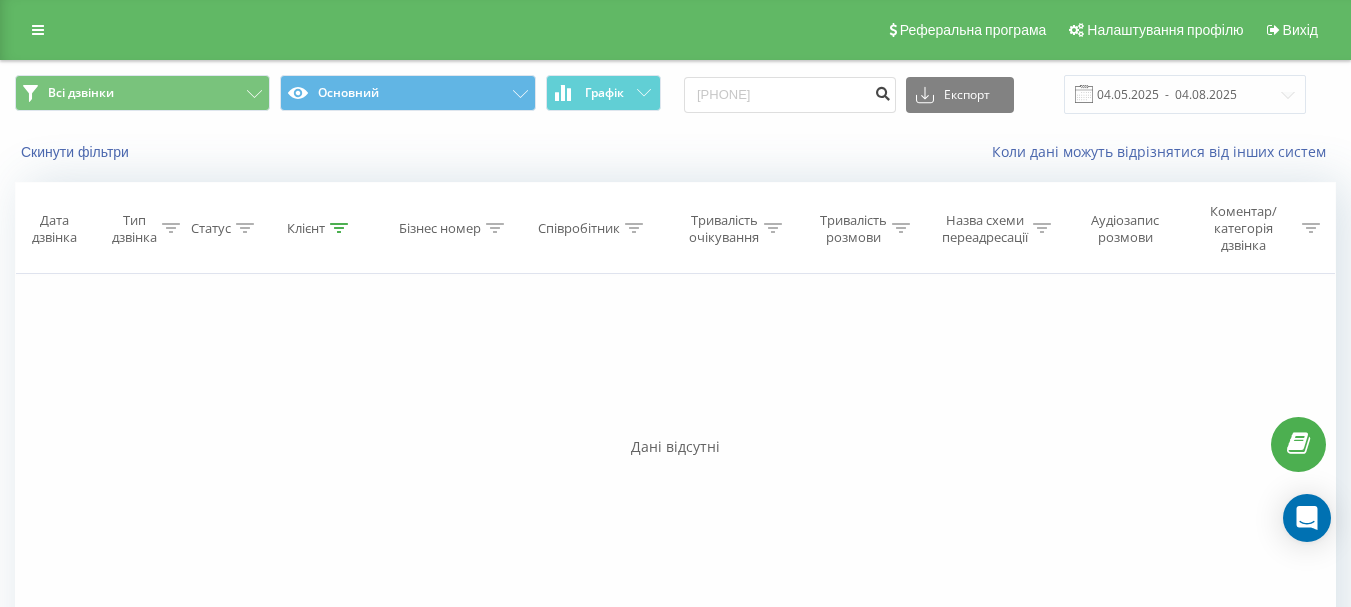 click at bounding box center (882, 95) 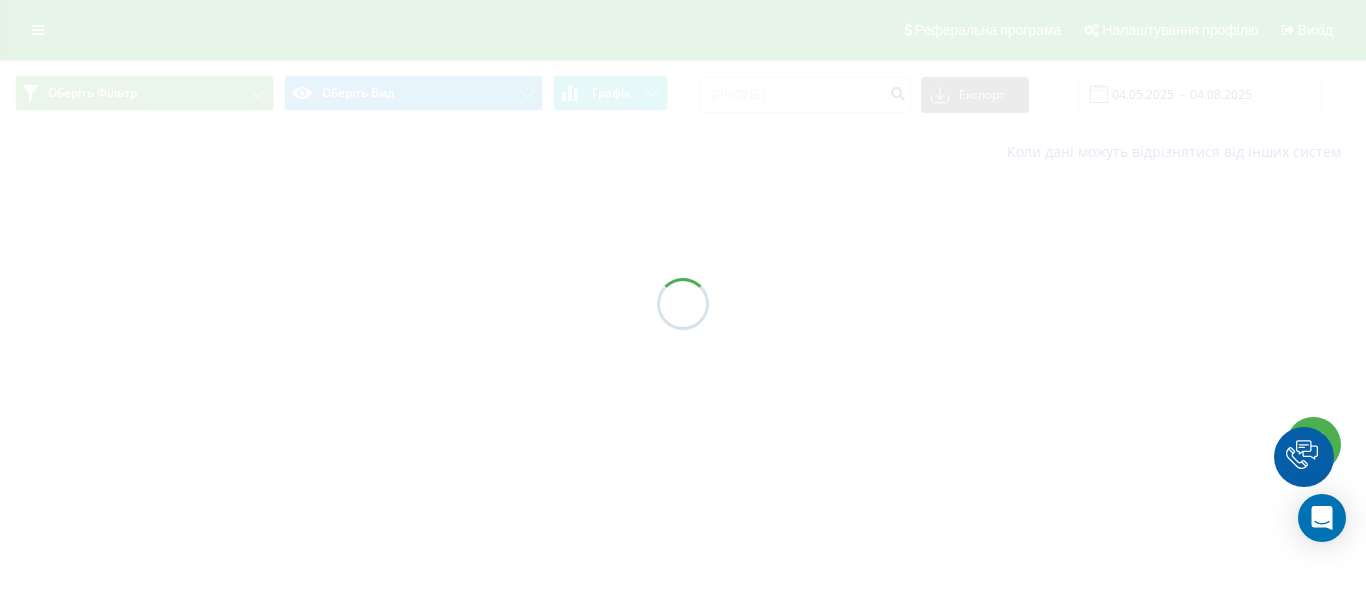 scroll, scrollTop: 0, scrollLeft: 0, axis: both 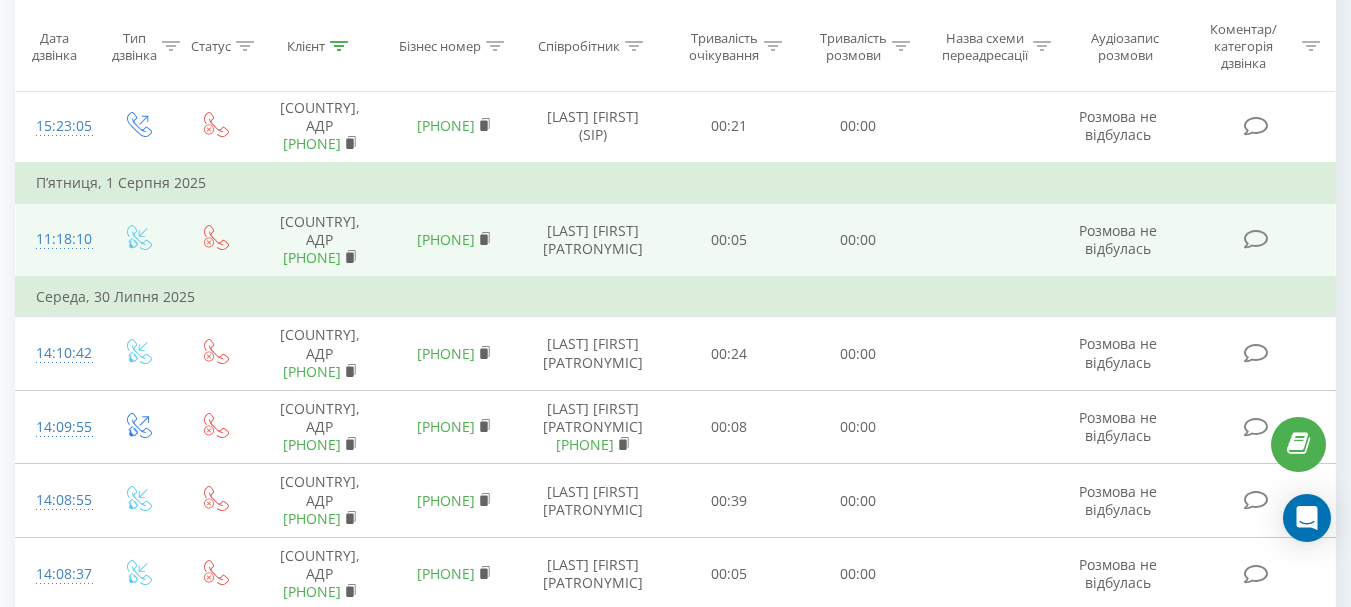 drag, startPoint x: 626, startPoint y: 269, endPoint x: 532, endPoint y: 238, distance: 98.9798 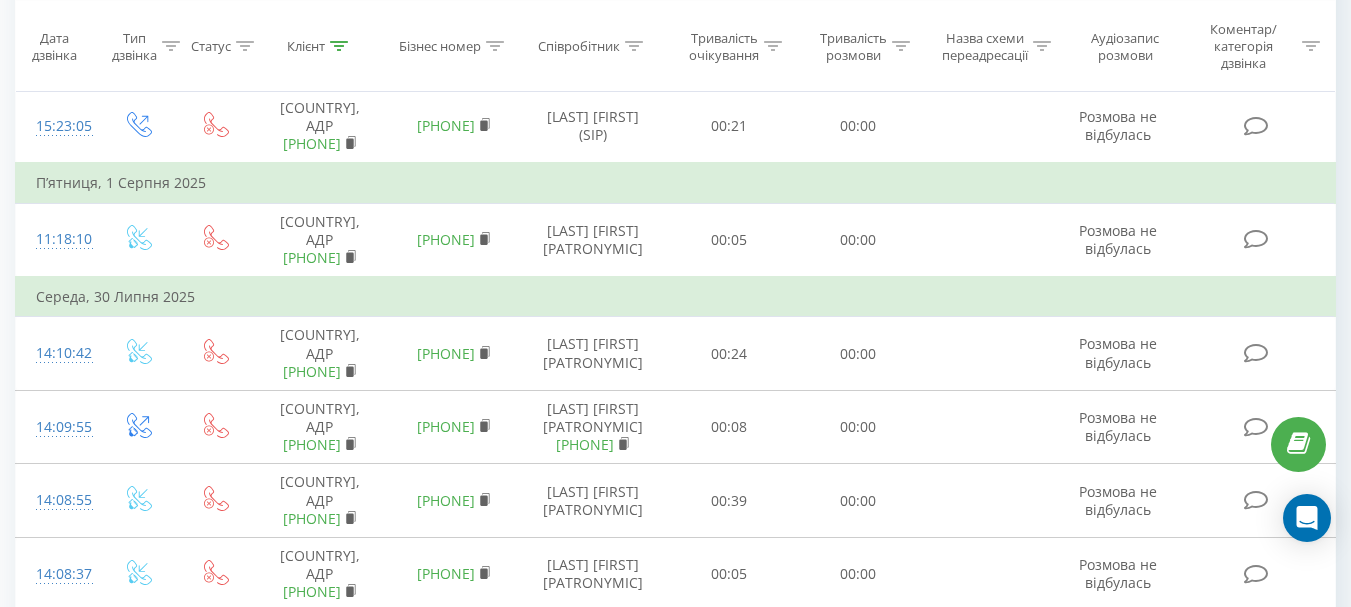 scroll, scrollTop: 100, scrollLeft: 0, axis: vertical 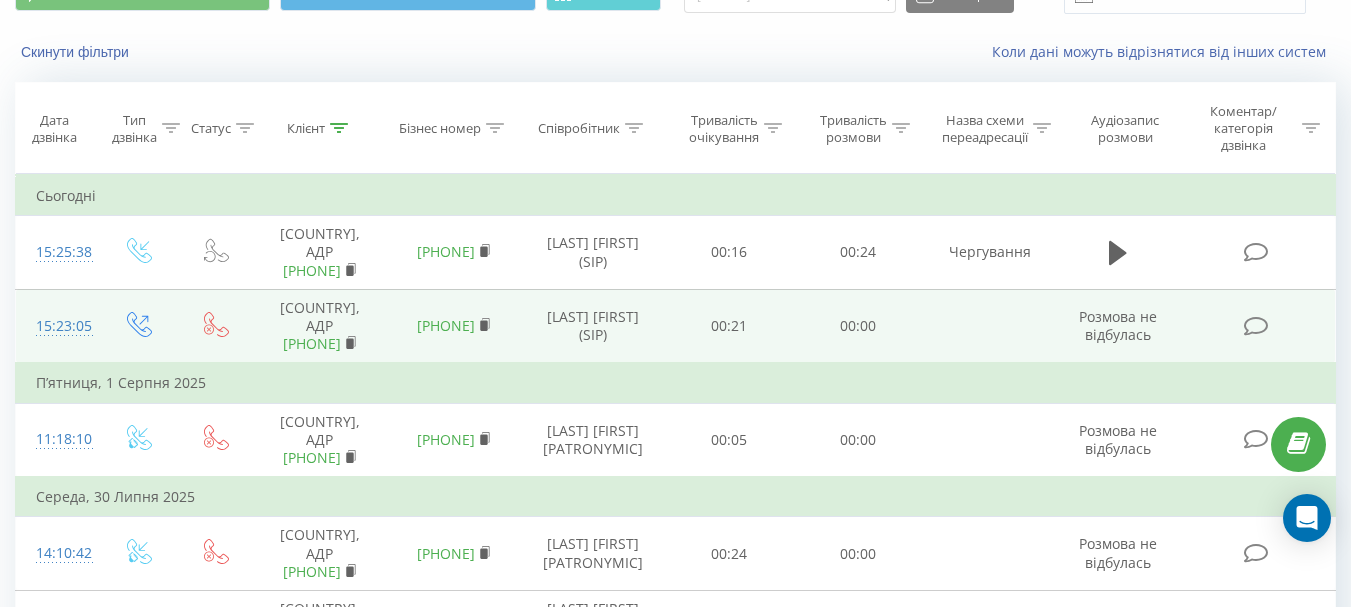 click on "Гордійчук Денис (SIP)" at bounding box center (593, 326) 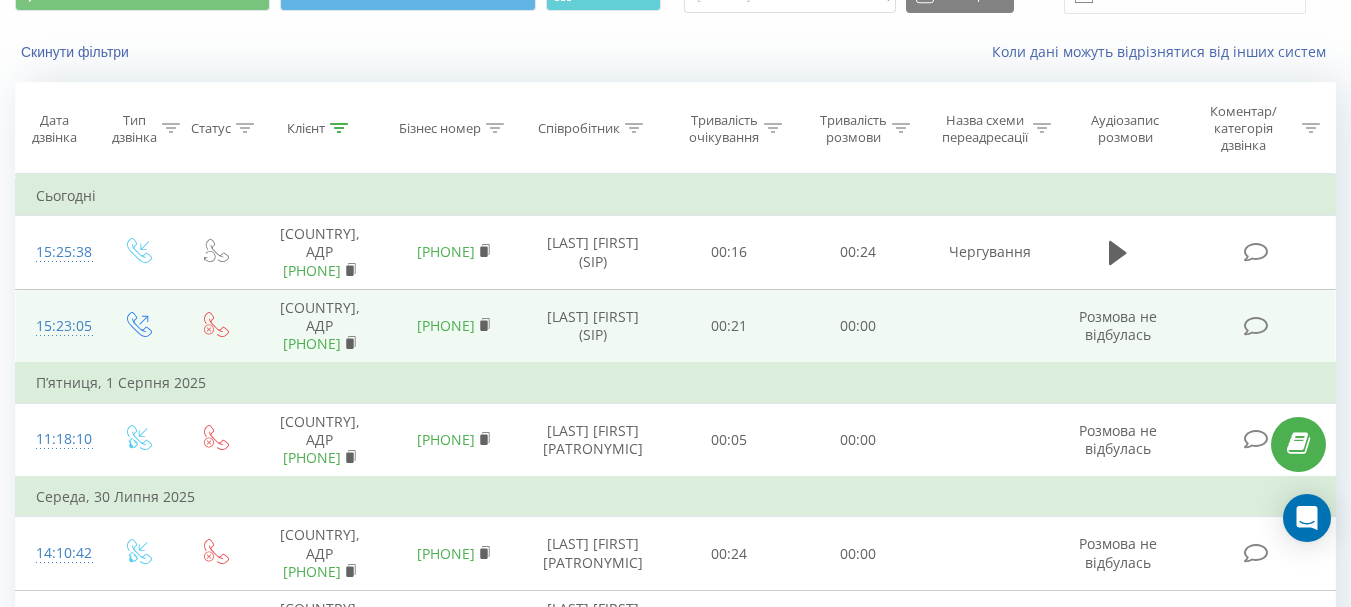 drag, startPoint x: 634, startPoint y: 356, endPoint x: 561, endPoint y: 314, distance: 84.21995 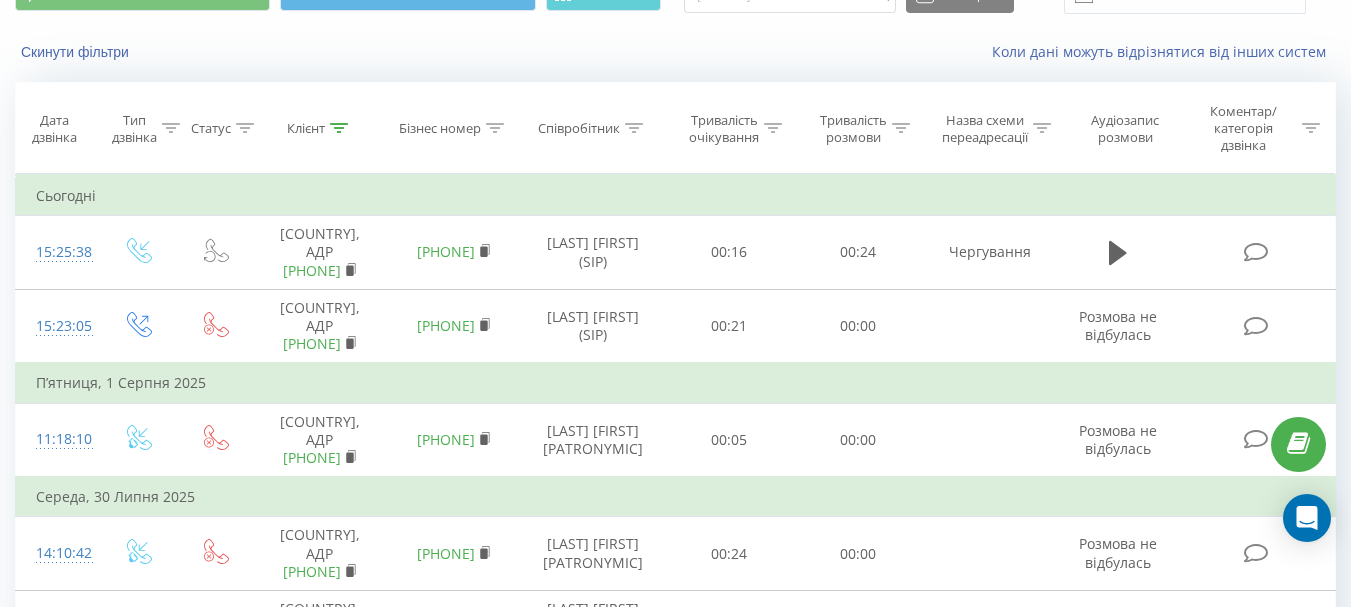 click on "Скинути фільтри Коли дані можуть відрізнятися вiд інших систем" at bounding box center (675, 52) 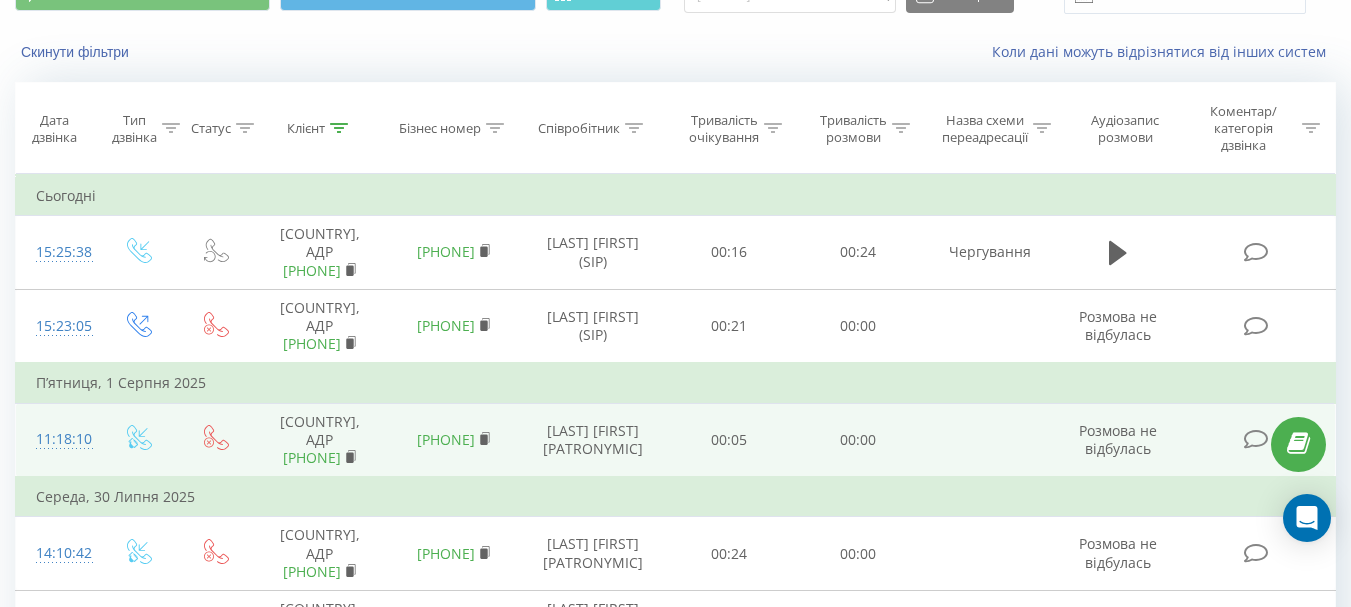 drag, startPoint x: 653, startPoint y: 478, endPoint x: 598, endPoint y: 438, distance: 68.007355 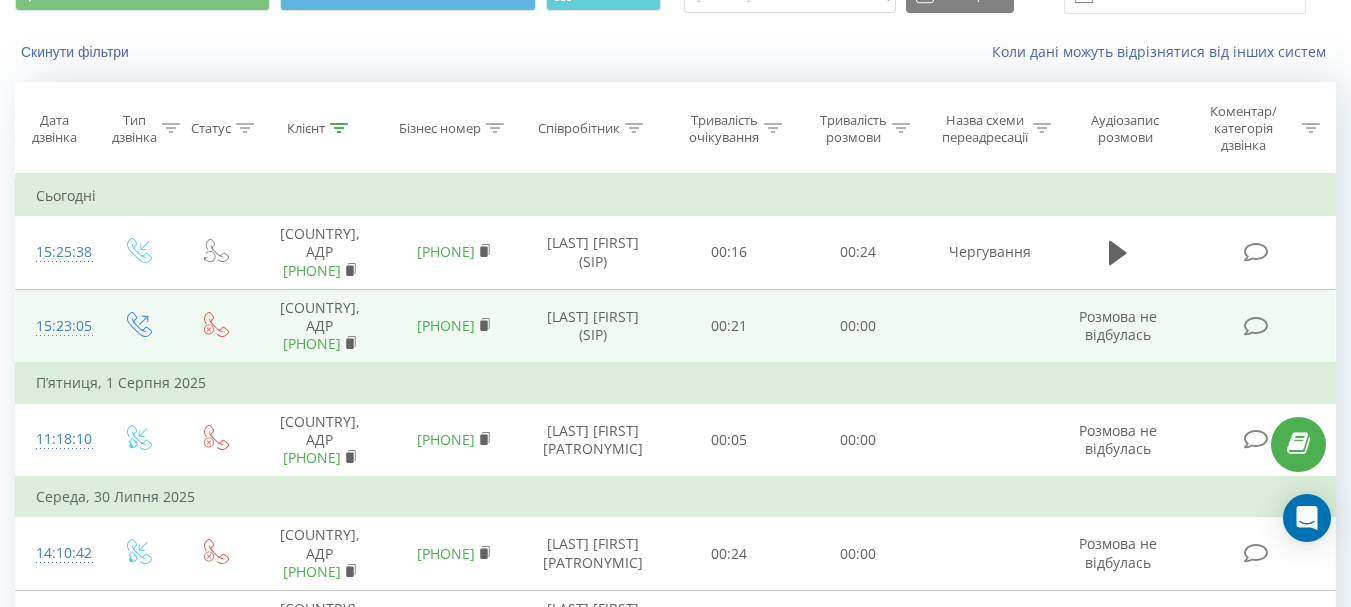 drag, startPoint x: 356, startPoint y: 379, endPoint x: 264, endPoint y: 318, distance: 110.38569 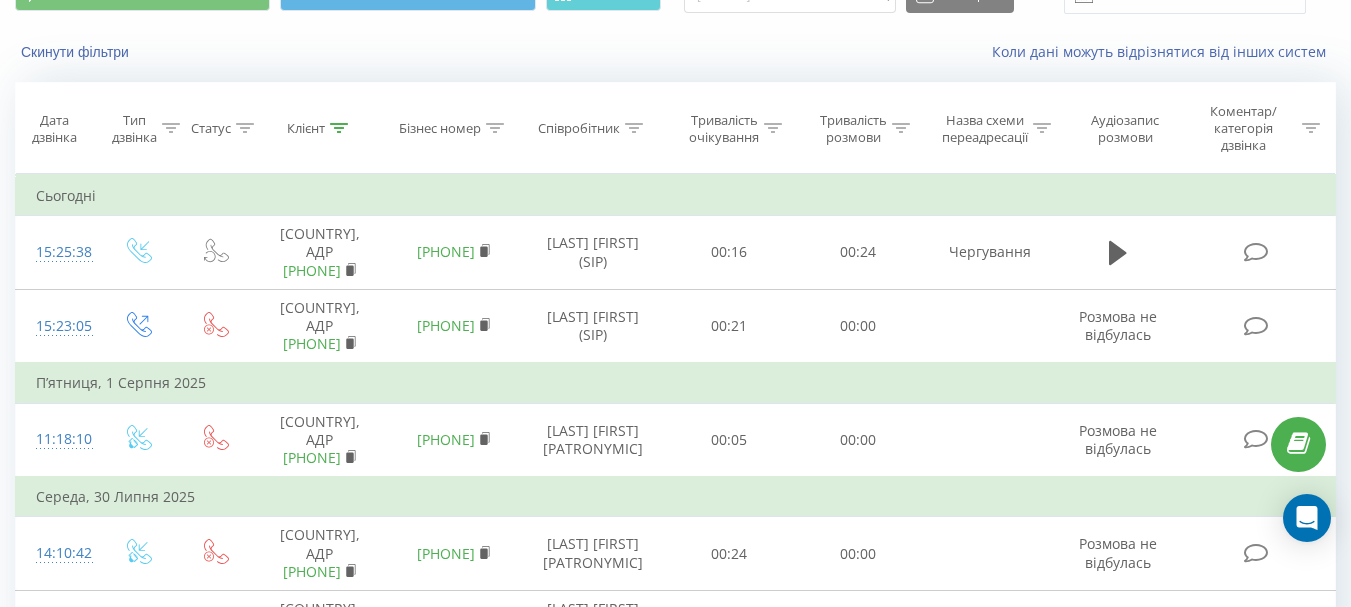 scroll, scrollTop: 0, scrollLeft: 0, axis: both 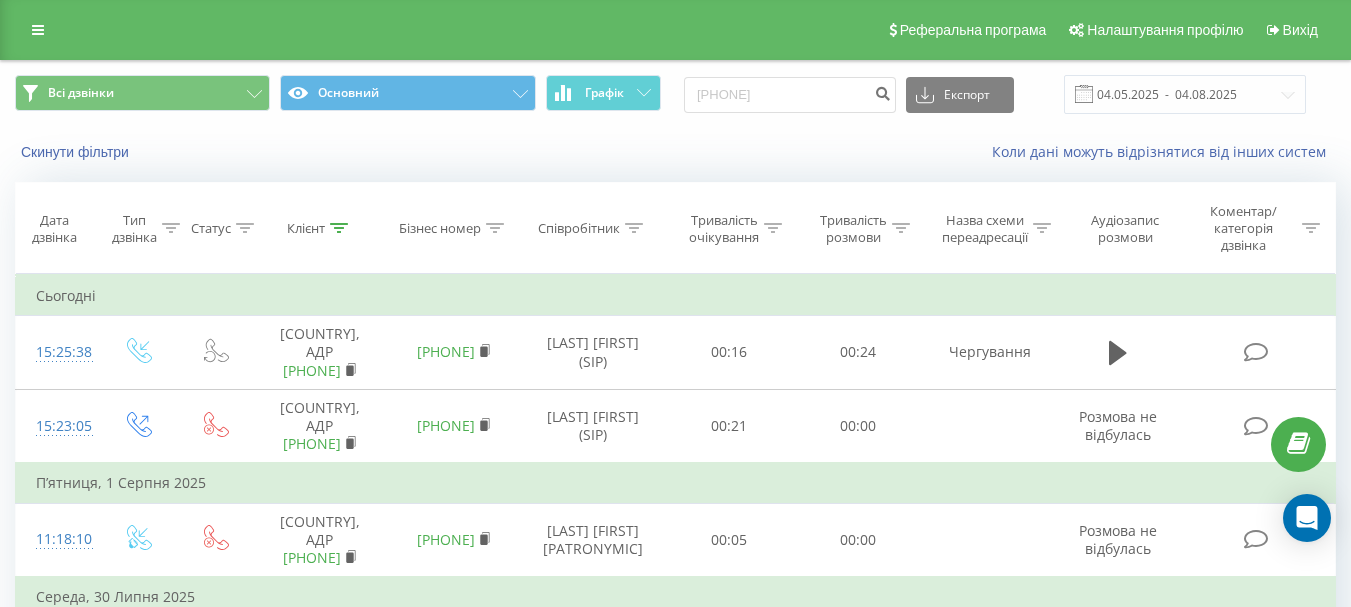click on "Всі дзвінки Основний Графік 0954095325 Експорт .csv .xls .xlsx 04.05.2025  -  04.08.2025" at bounding box center (675, 94) 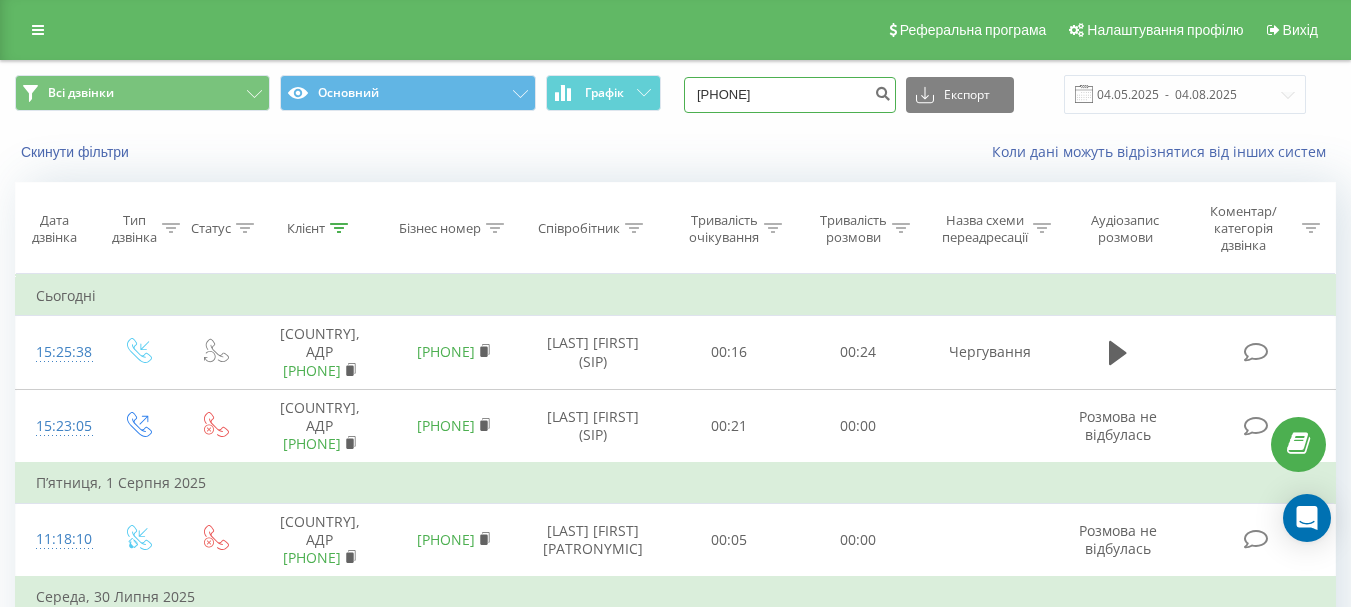 click on "0954095325" at bounding box center [790, 95] 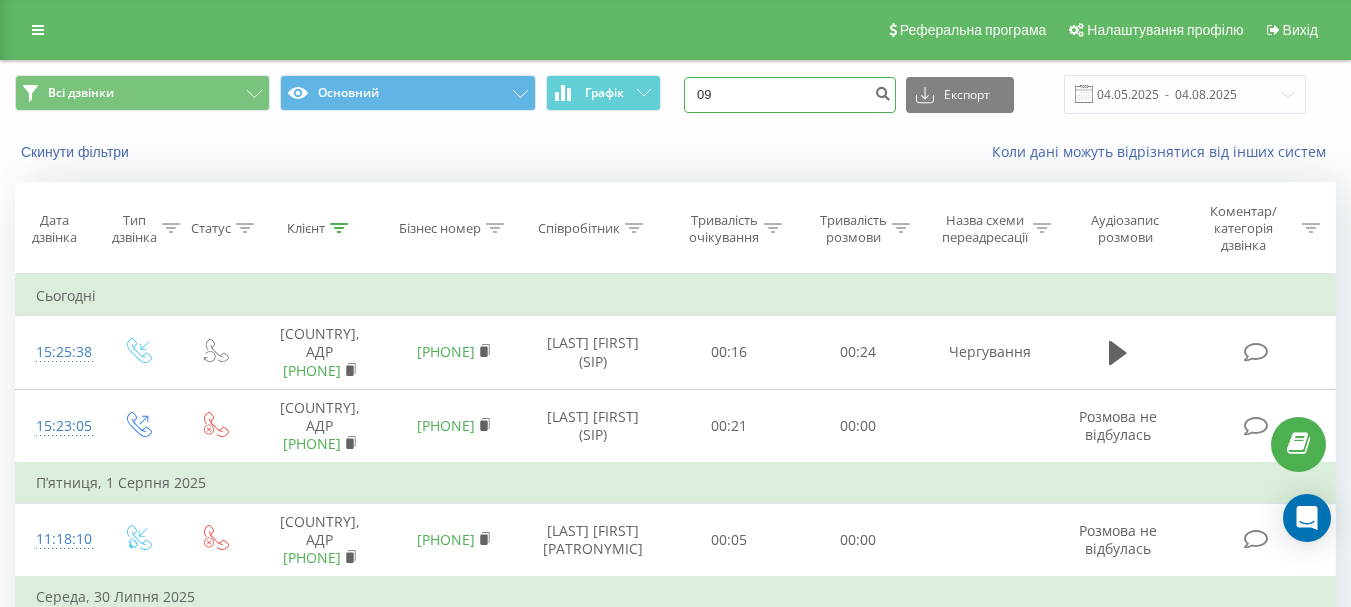 type on "0" 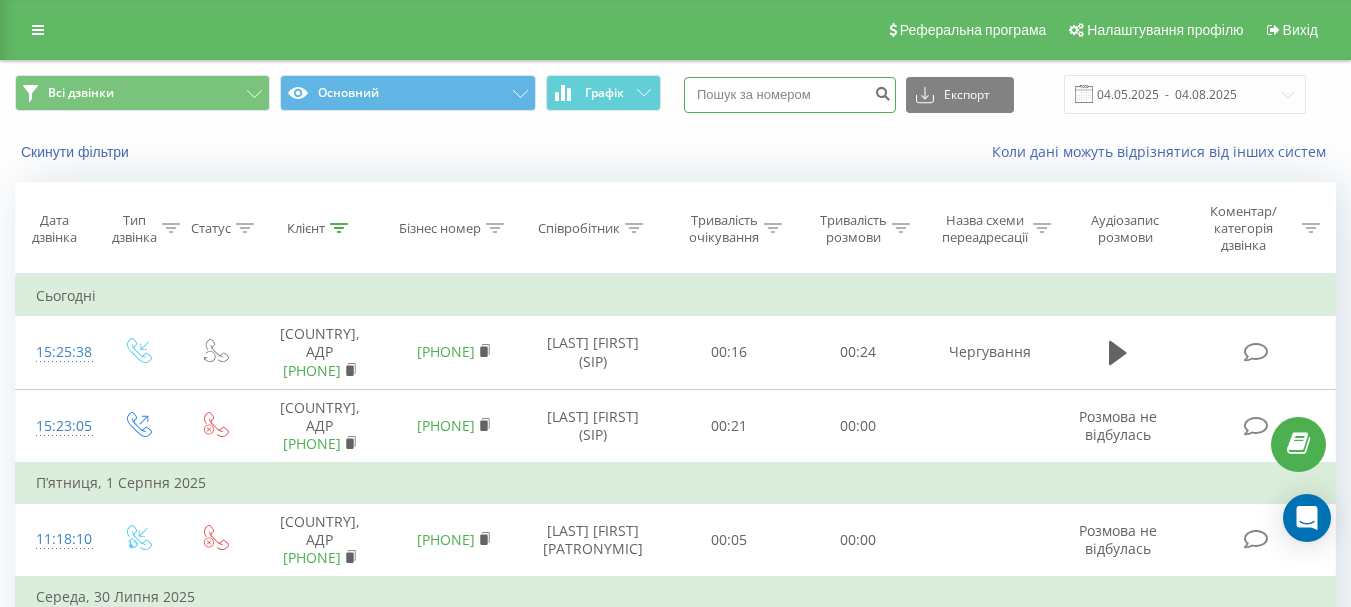 paste on "380689472178" 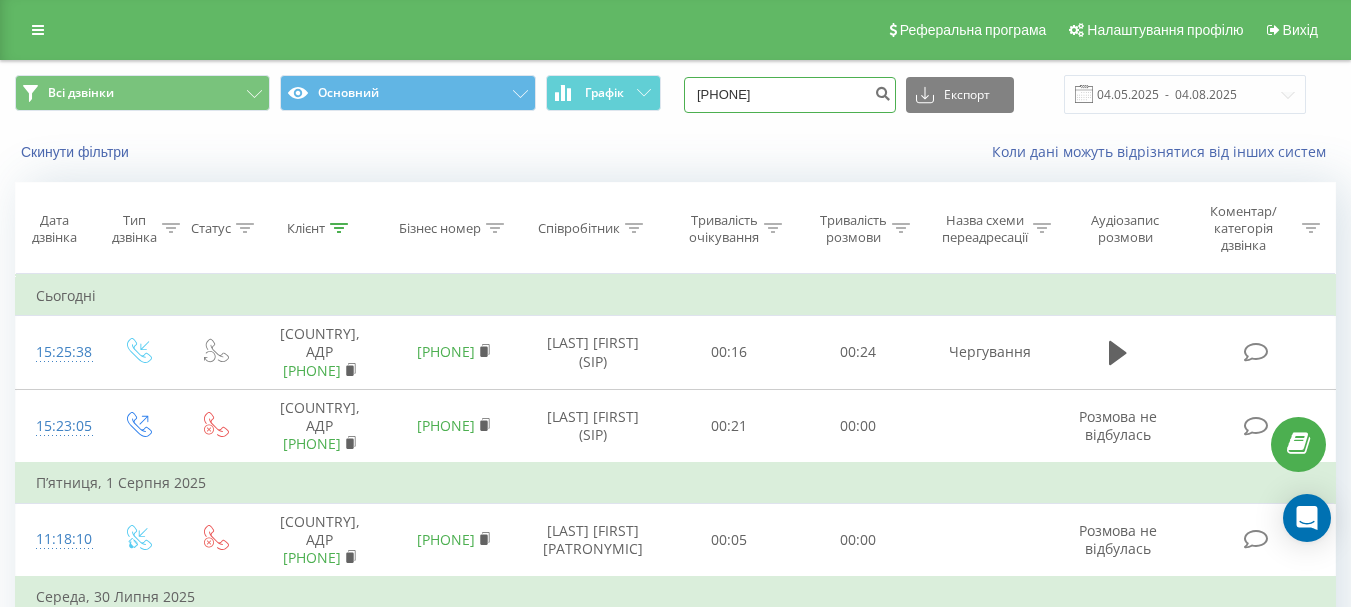 click on "380689472178" at bounding box center [790, 95] 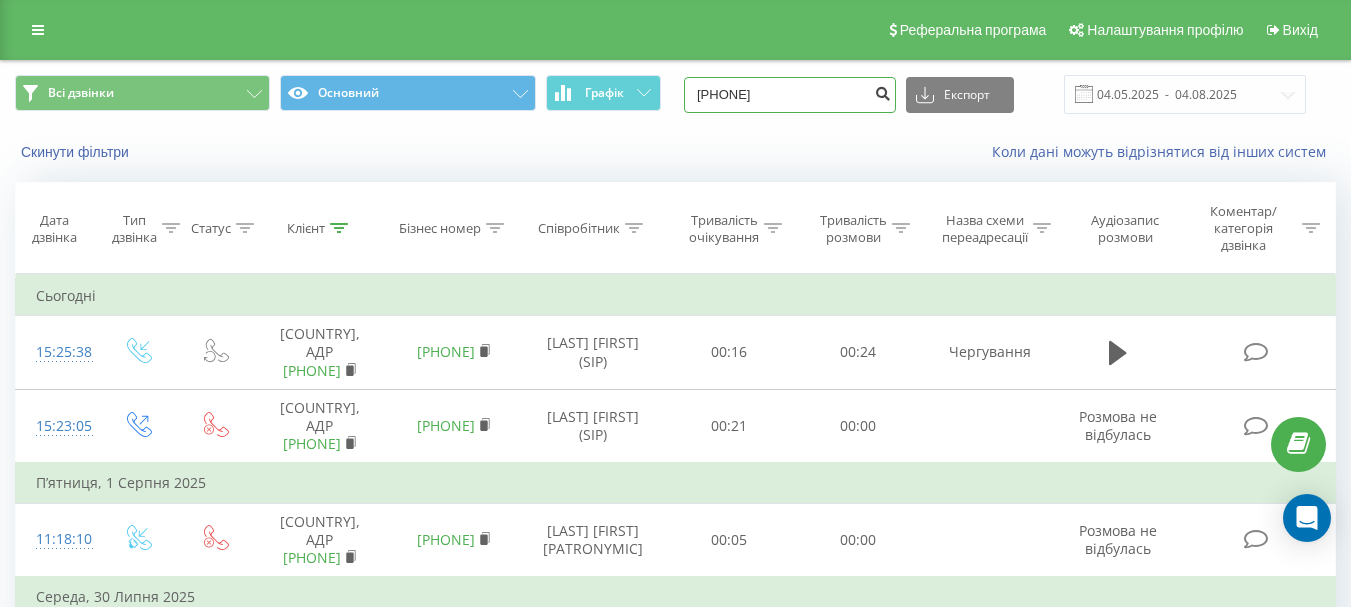 type on "0689472178" 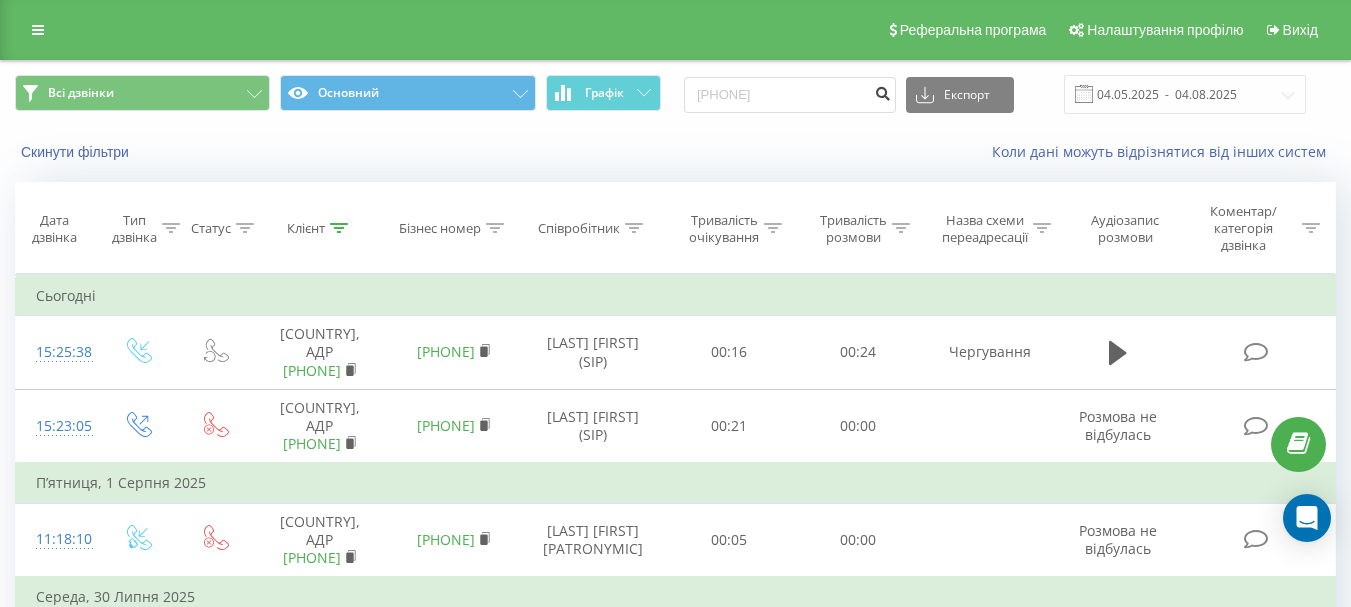 click at bounding box center [882, 91] 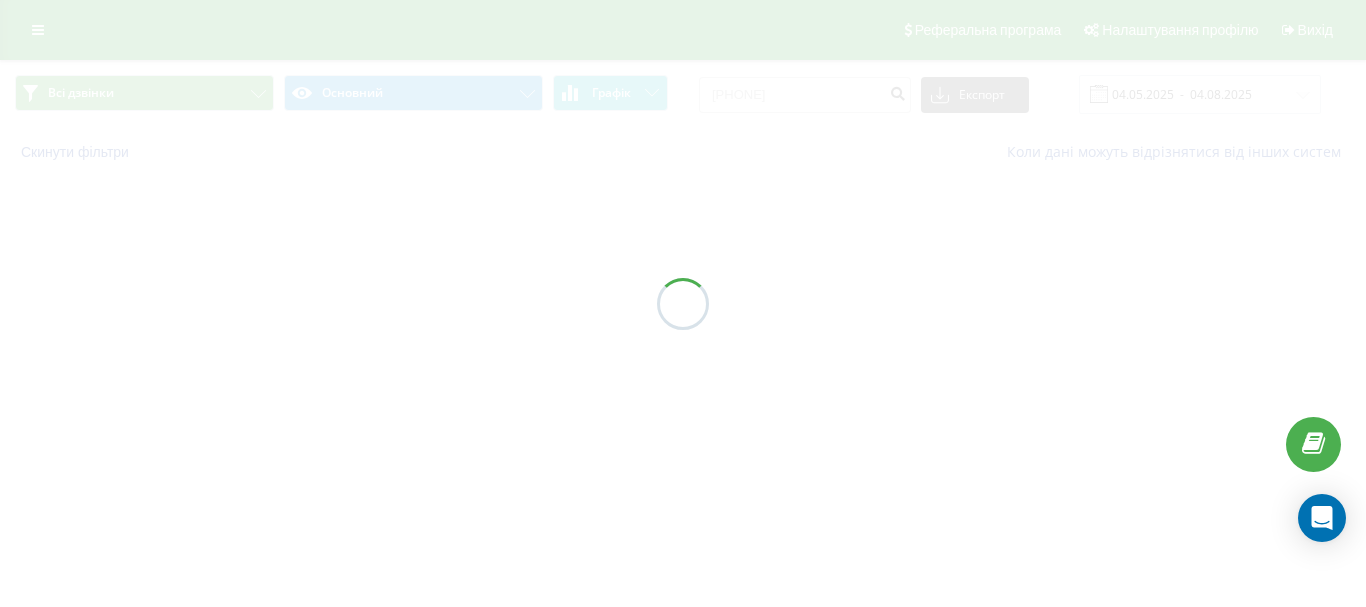 scroll, scrollTop: 0, scrollLeft: 0, axis: both 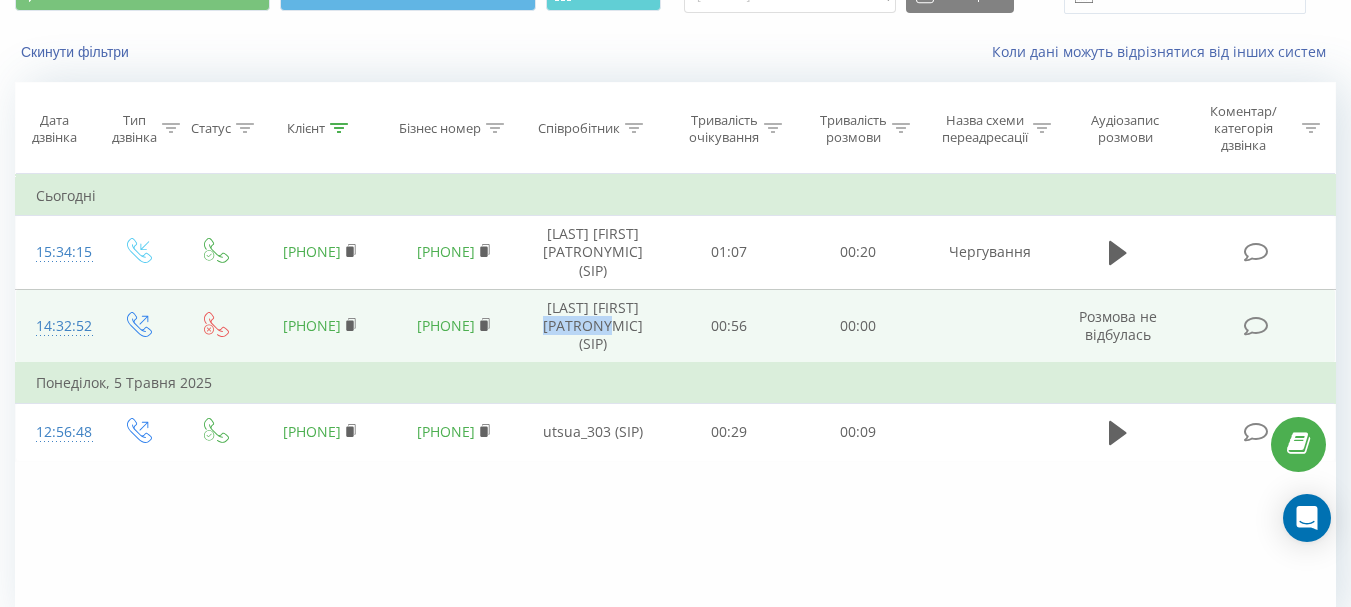 drag, startPoint x: 629, startPoint y: 349, endPoint x: 558, endPoint y: 350, distance: 71.00704 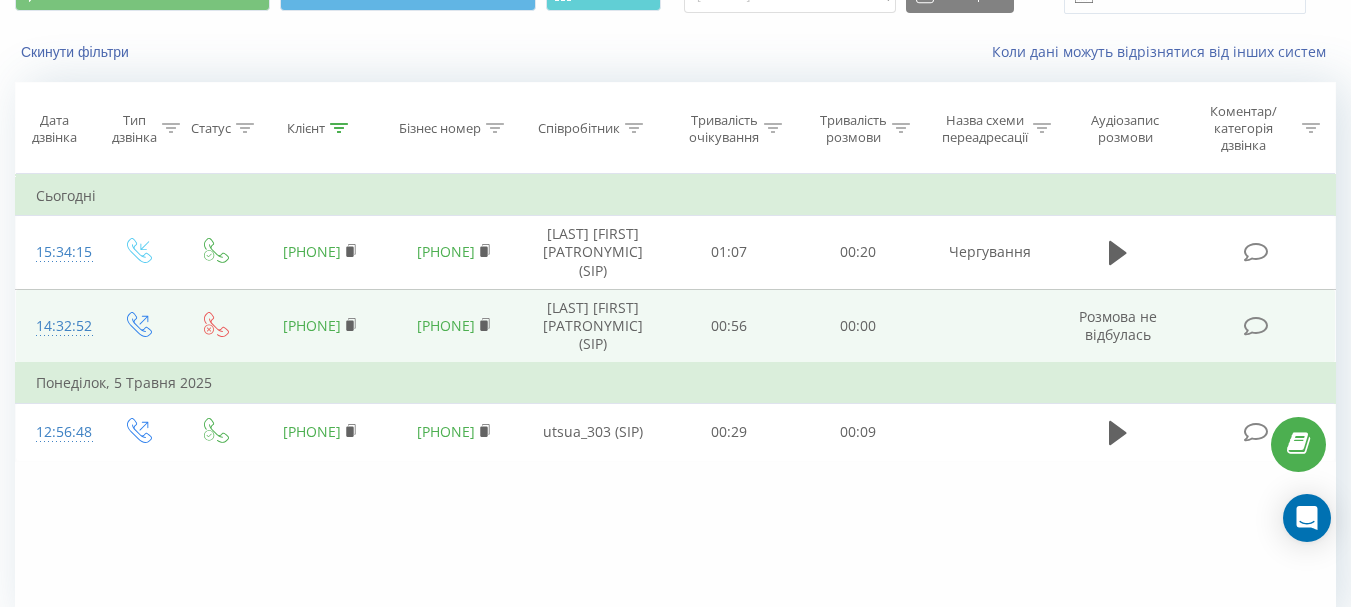 click on "[LAST] [FIRST] [PATRONYMIC] (SIP)" at bounding box center [593, 326] 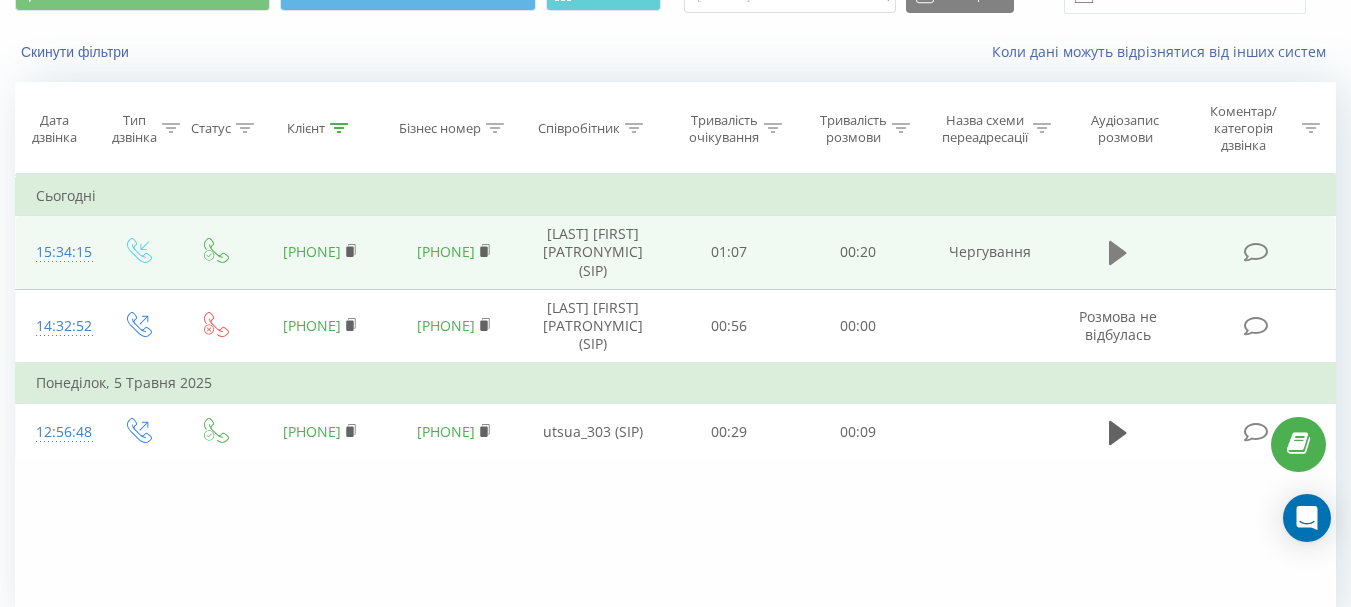 click 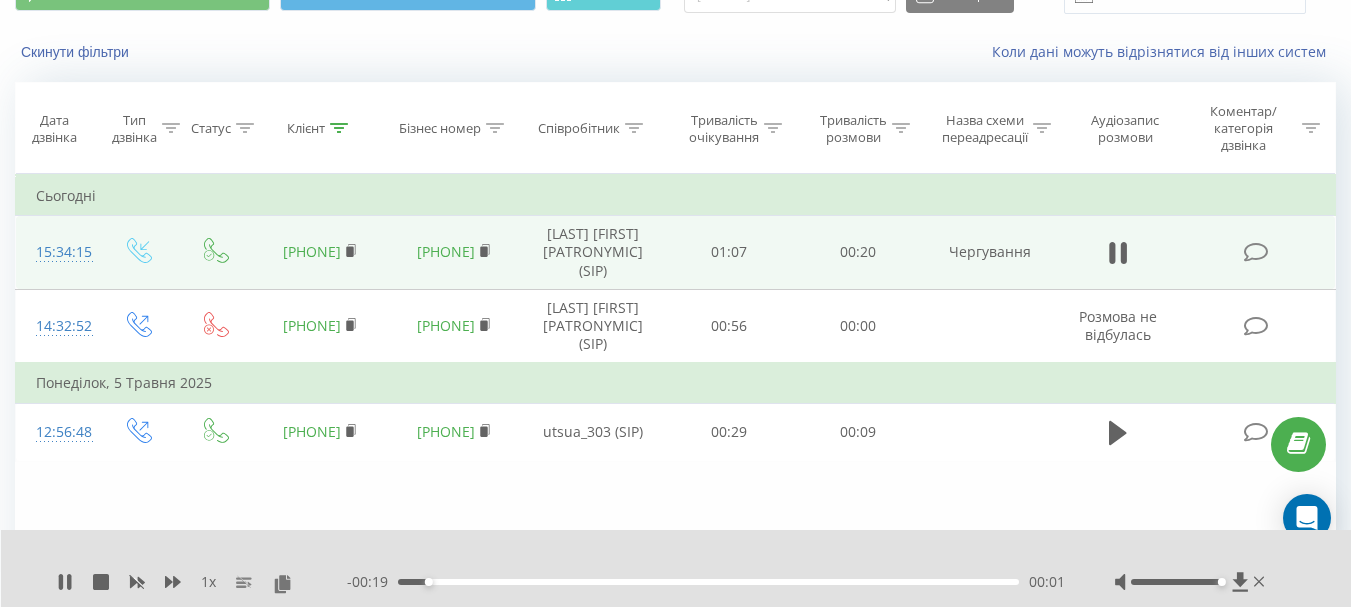 drag, startPoint x: 1181, startPoint y: 582, endPoint x: 1221, endPoint y: 582, distance: 40 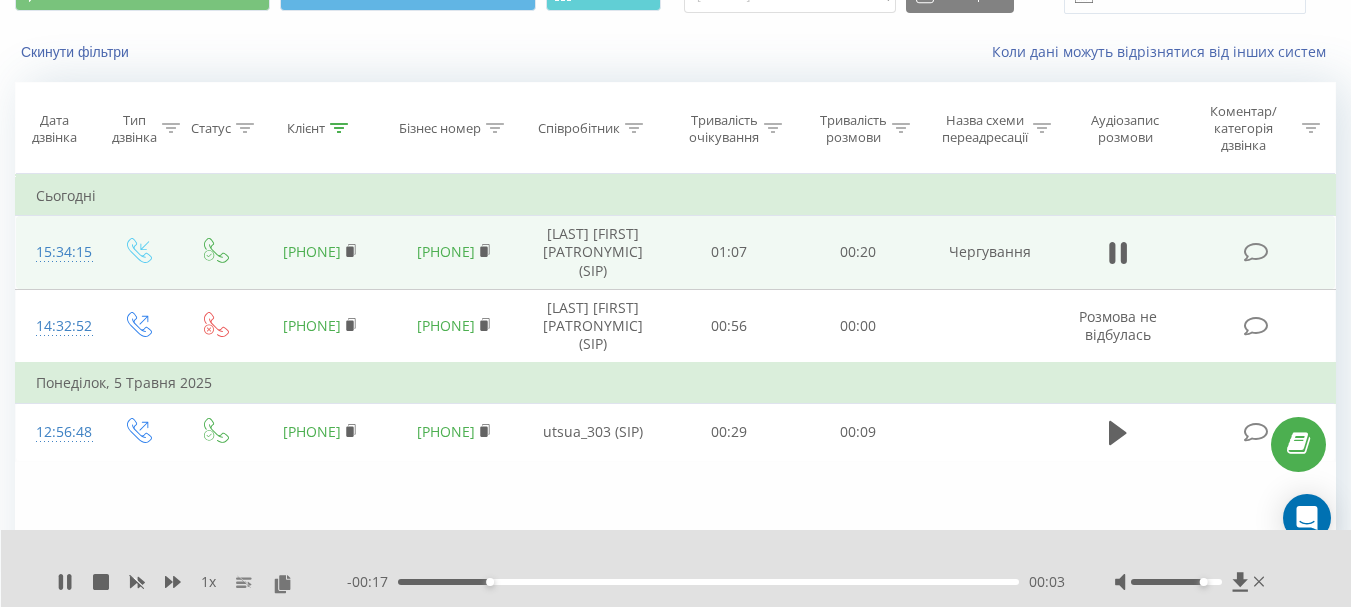 drag, startPoint x: 1218, startPoint y: 582, endPoint x: 1205, endPoint y: 586, distance: 13.601471 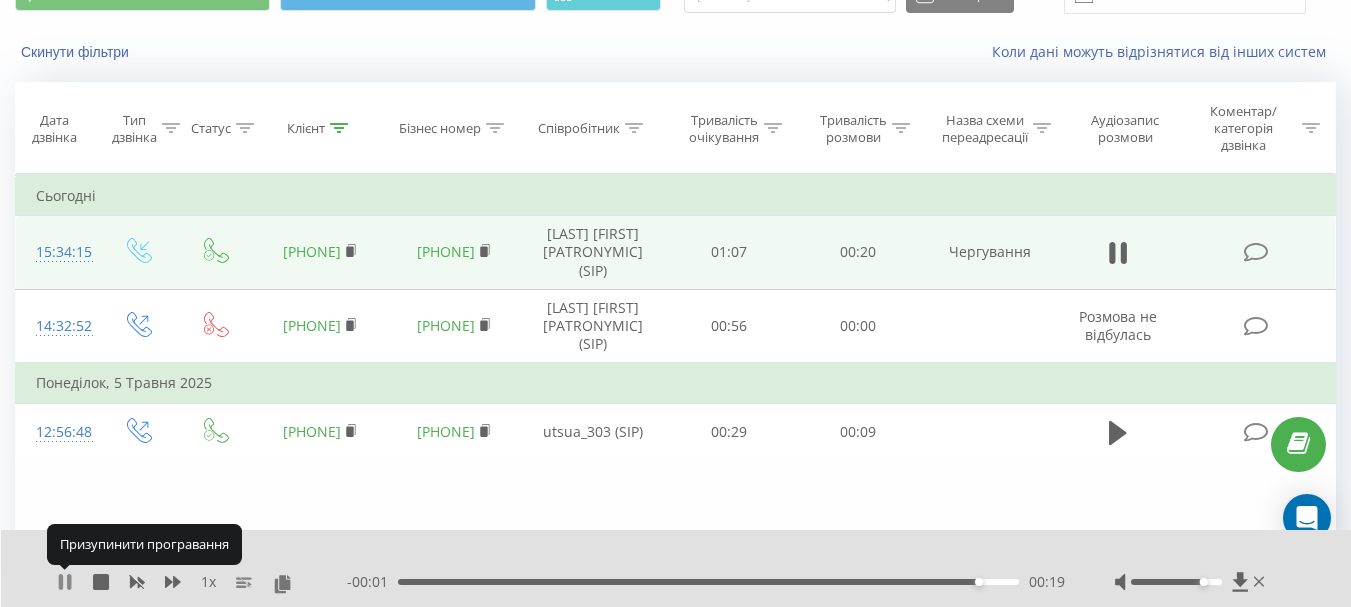 click 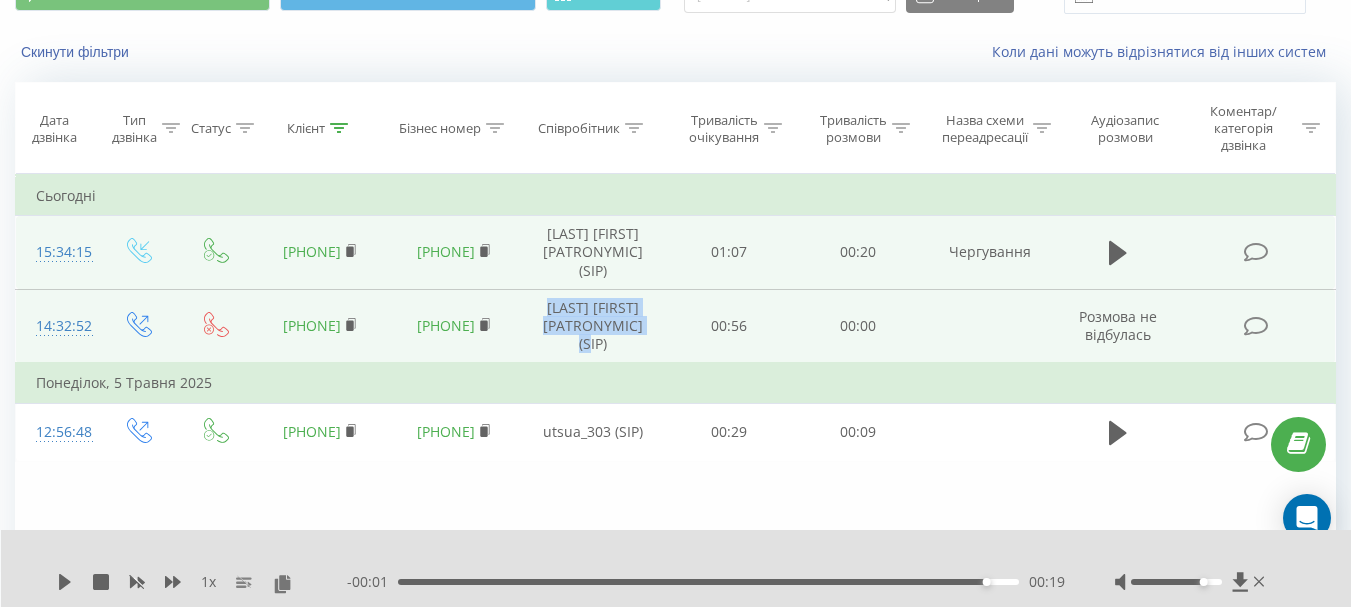 drag, startPoint x: 628, startPoint y: 356, endPoint x: 521, endPoint y: 325, distance: 111.40018 